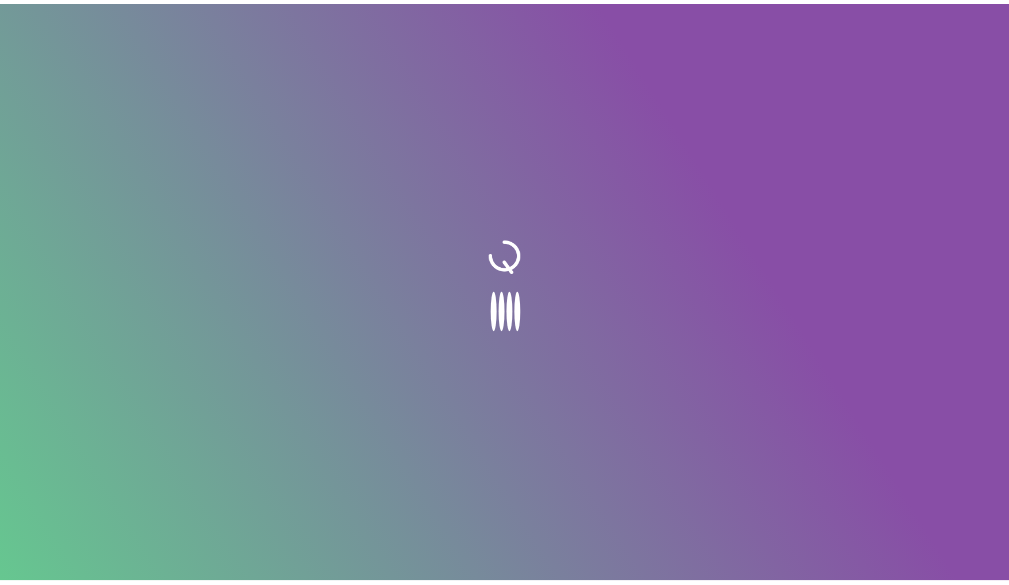 scroll, scrollTop: 0, scrollLeft: 0, axis: both 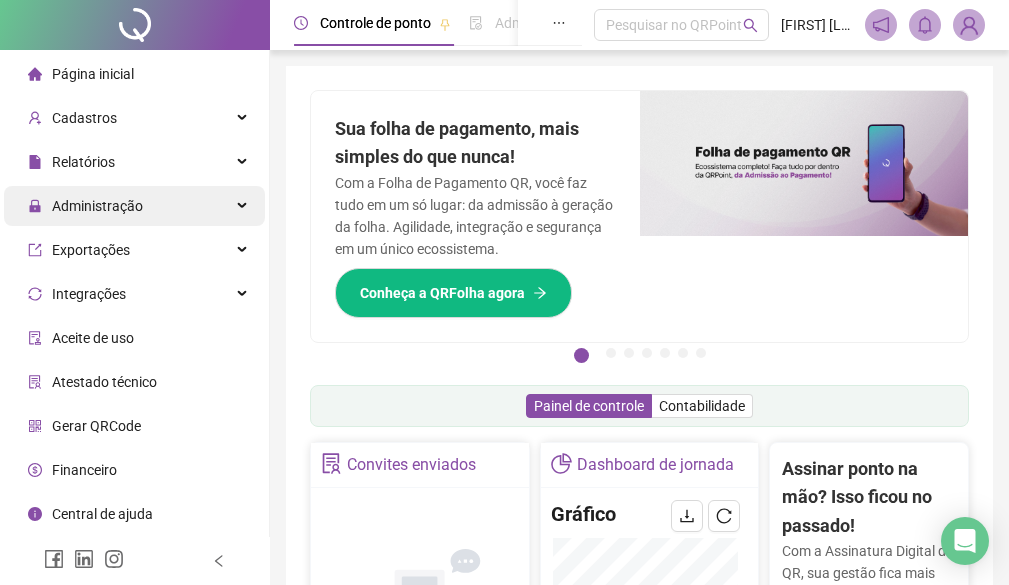 click on "Administração" at bounding box center [97, 206] 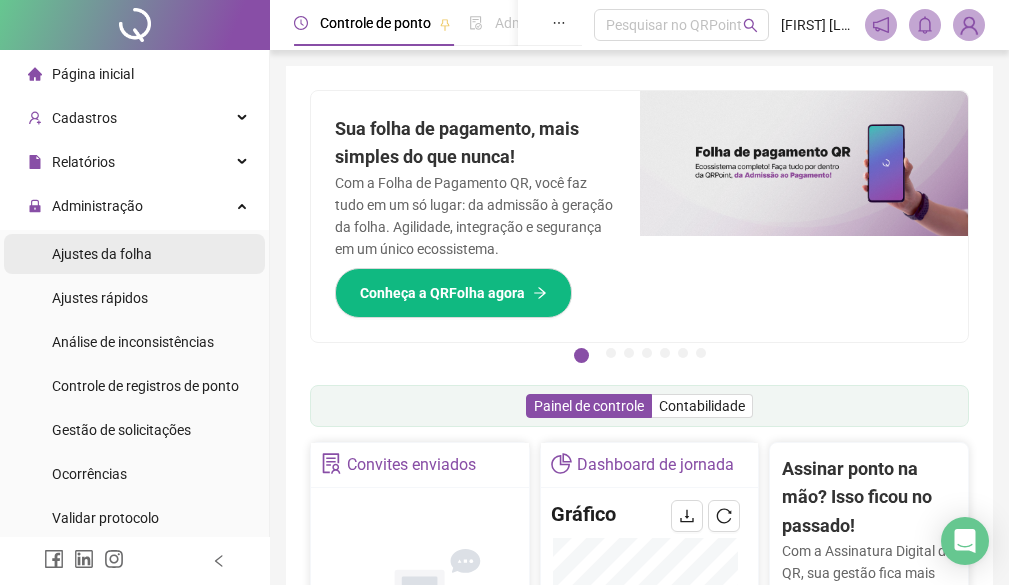 click on "Ajustes da folha" at bounding box center (102, 254) 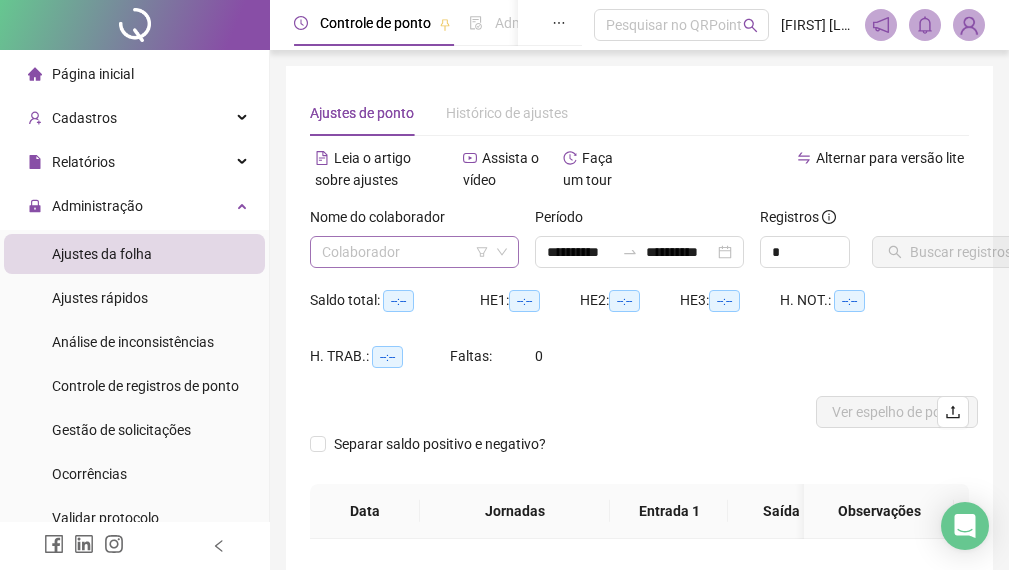 click on "Colaborador" at bounding box center (414, 252) 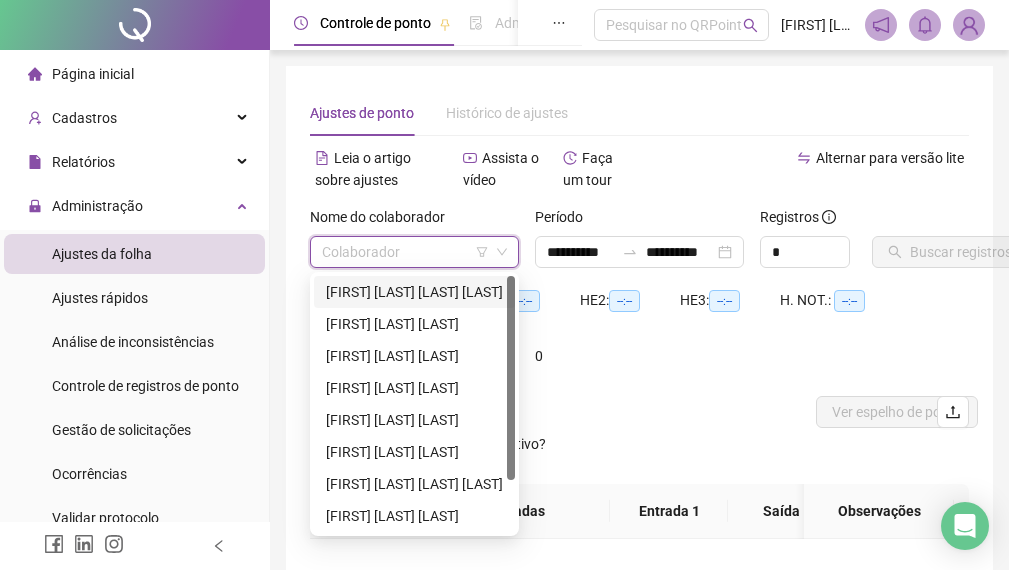 click on "[FIRST] [LAST] [LAST] [LAST]" at bounding box center [414, 292] 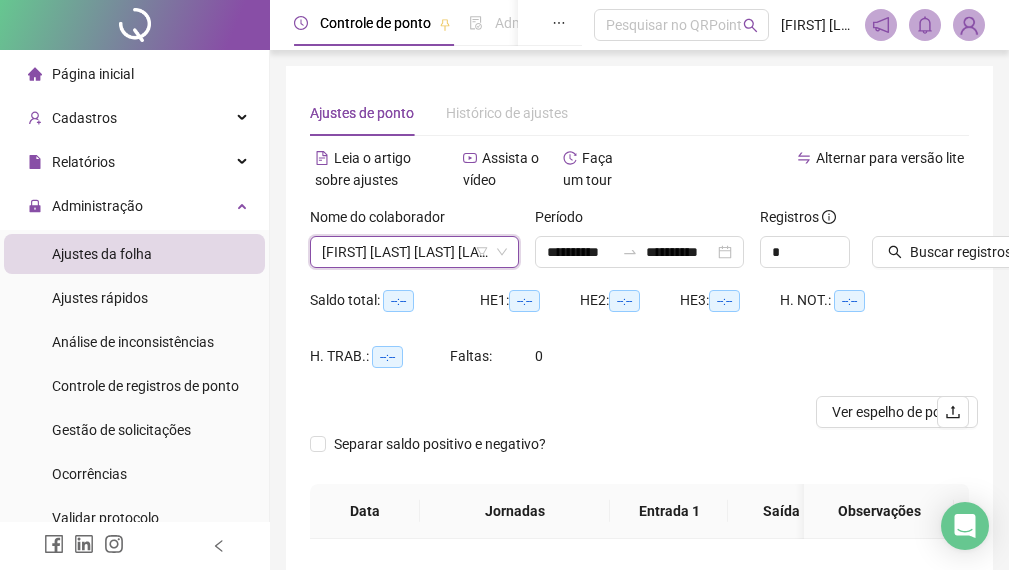 click 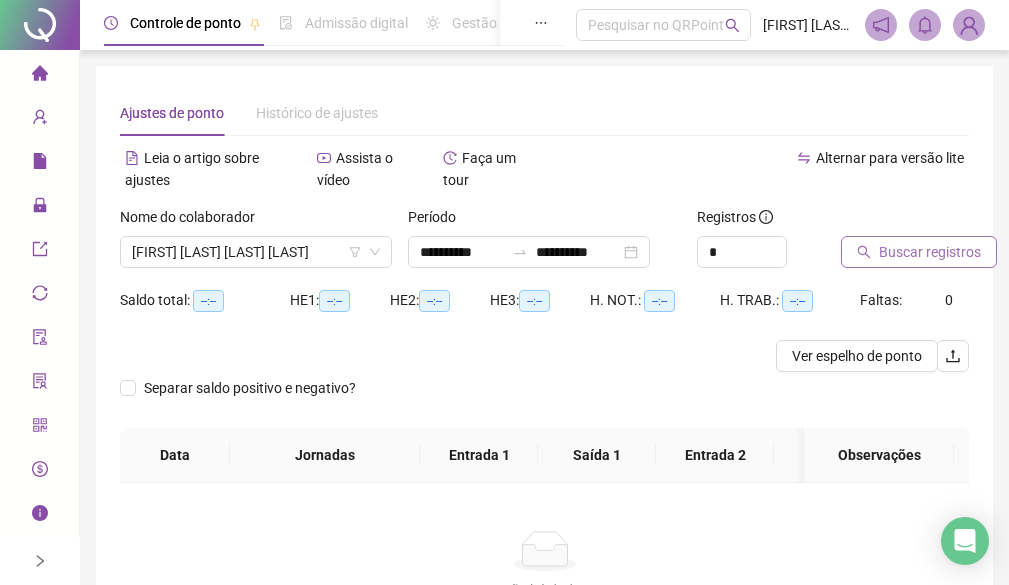 click on "Buscar registros" at bounding box center (930, 252) 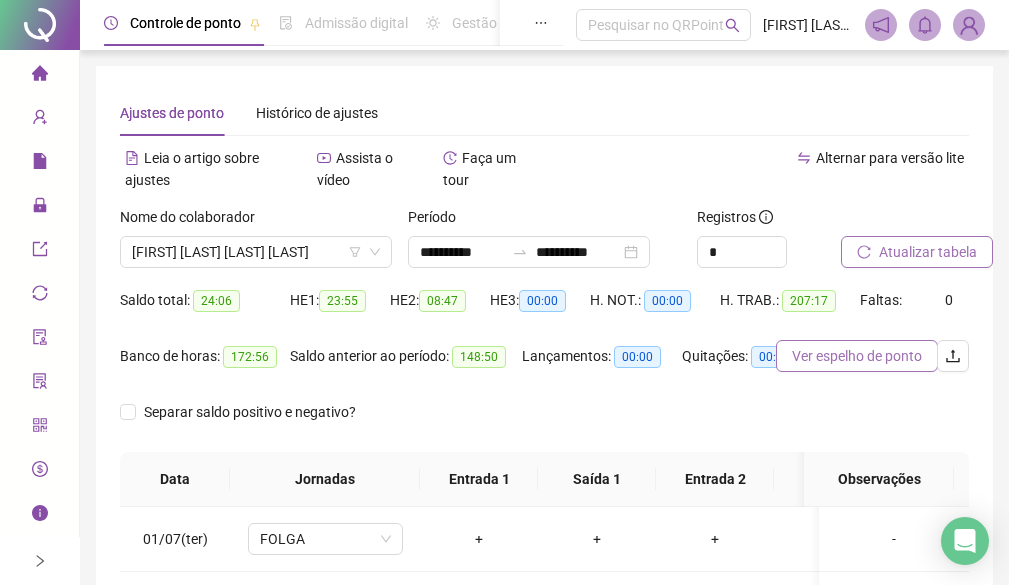 click on "Ver espelho de ponto" at bounding box center (857, 356) 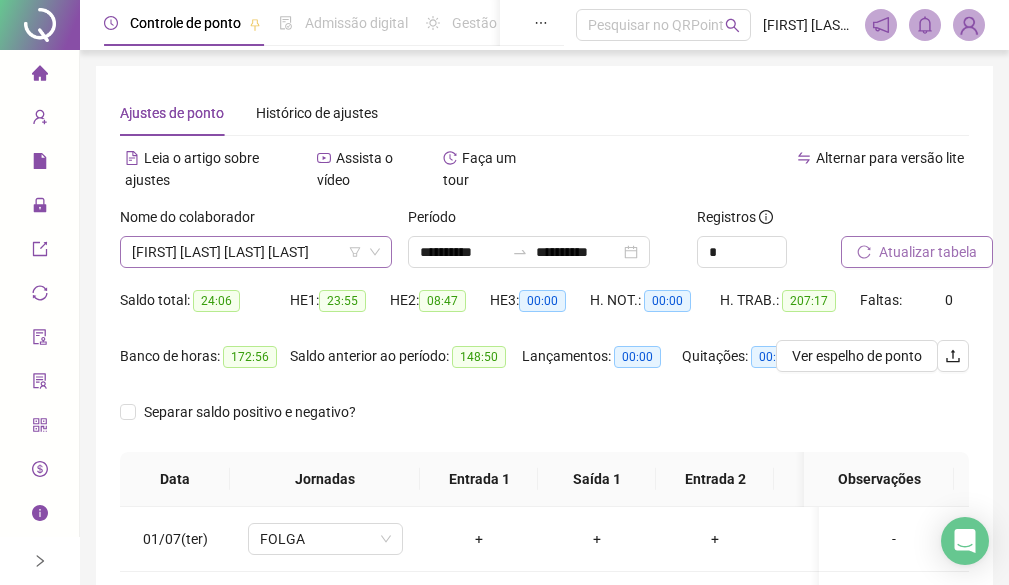 click on "[FIRST] [LAST] [LAST] [LAST]" at bounding box center [256, 252] 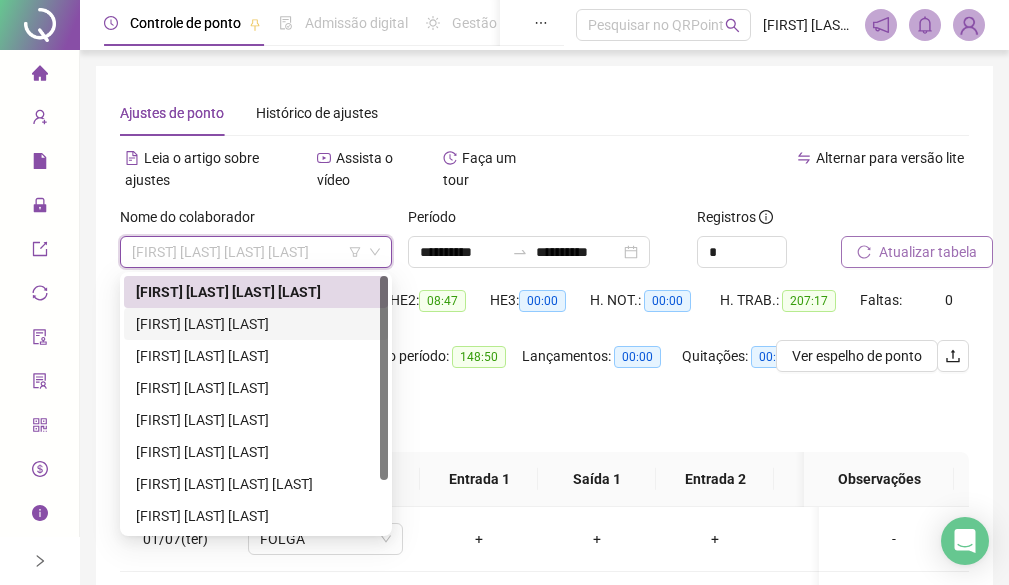 click on "[FIRST] [LAST] [LAST]" at bounding box center [256, 324] 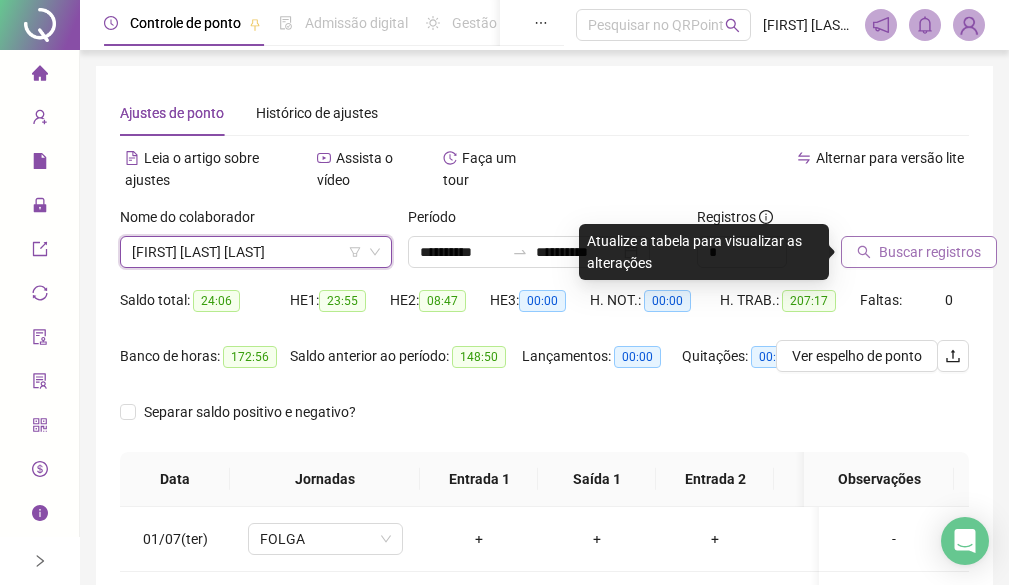 click on "Buscar registros" at bounding box center (930, 252) 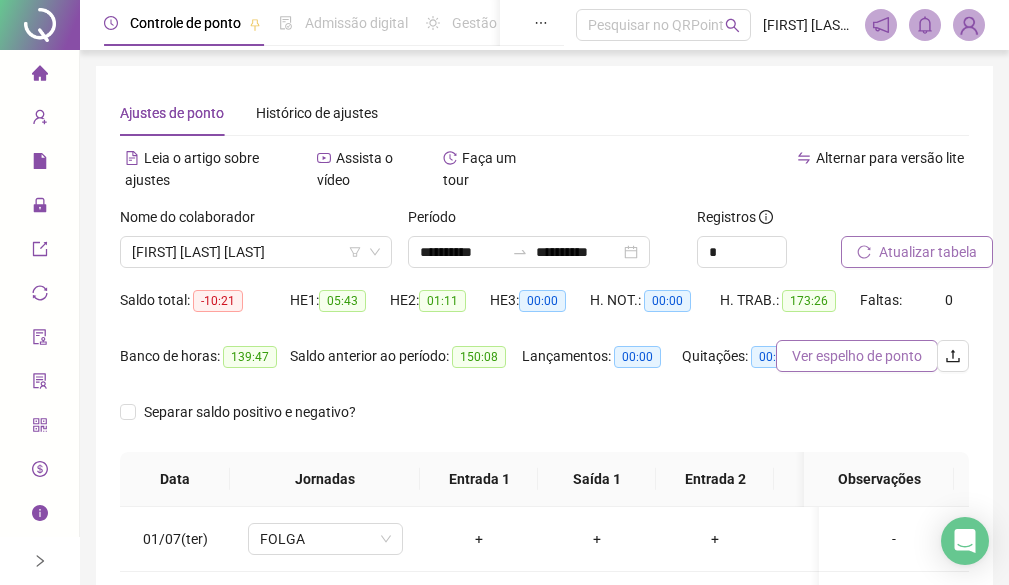 click on "Ver espelho de ponto" at bounding box center (857, 356) 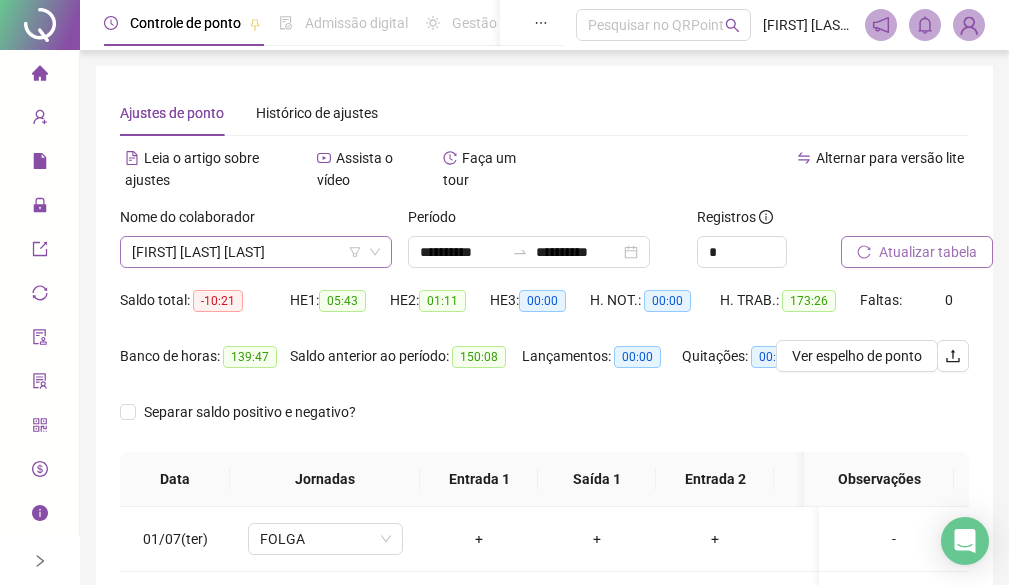 click on "[FIRST] [LAST] [LAST]" at bounding box center [256, 252] 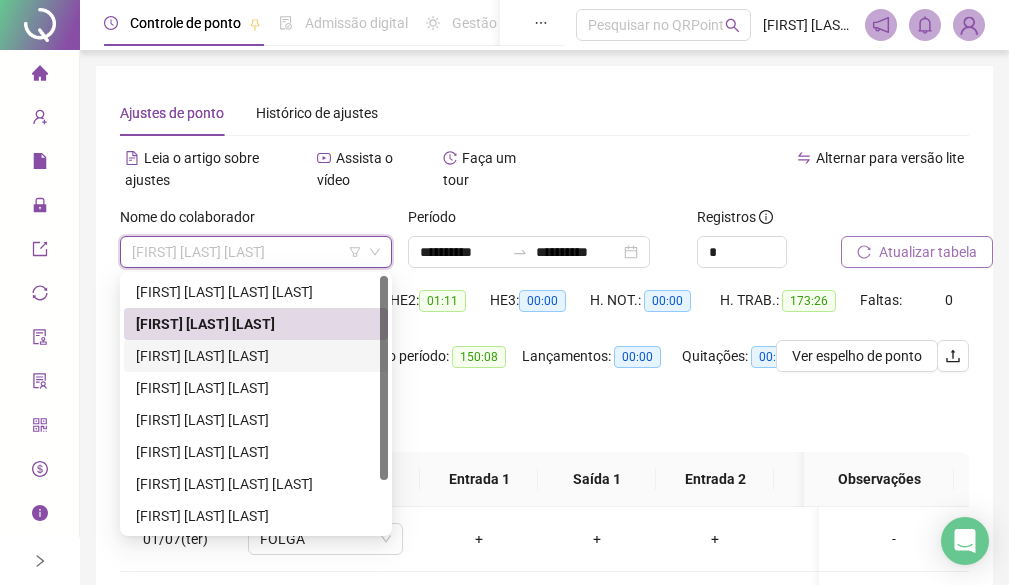 click on "[FIRST] [LAST] [LAST]" at bounding box center [256, 356] 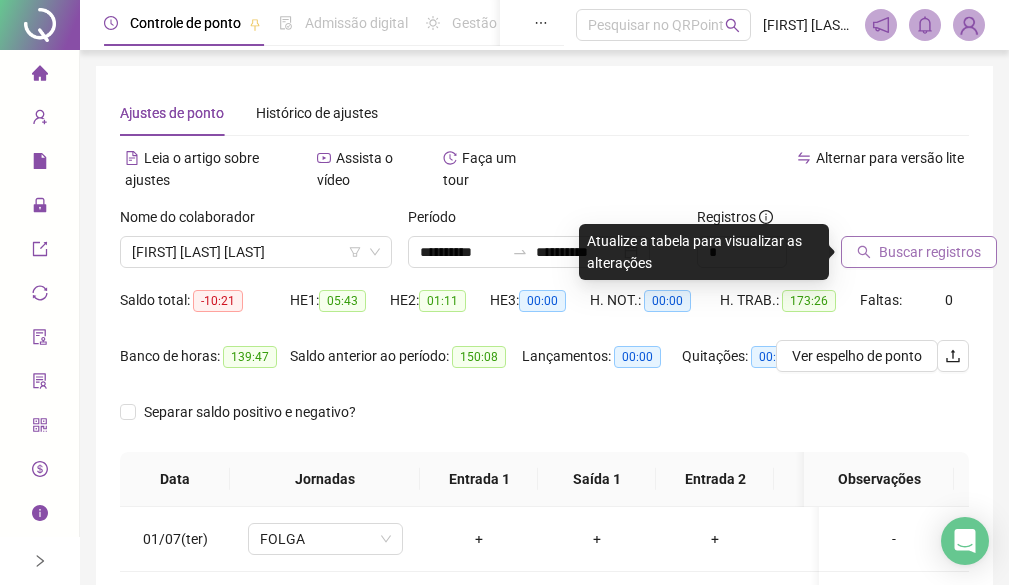 click on "Buscar registros" at bounding box center [930, 252] 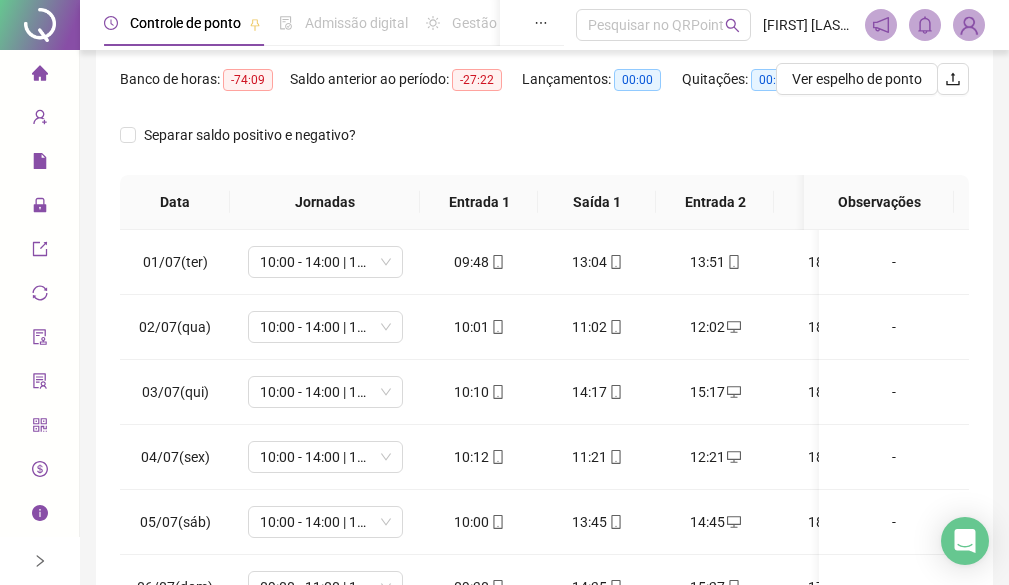 scroll, scrollTop: 300, scrollLeft: 0, axis: vertical 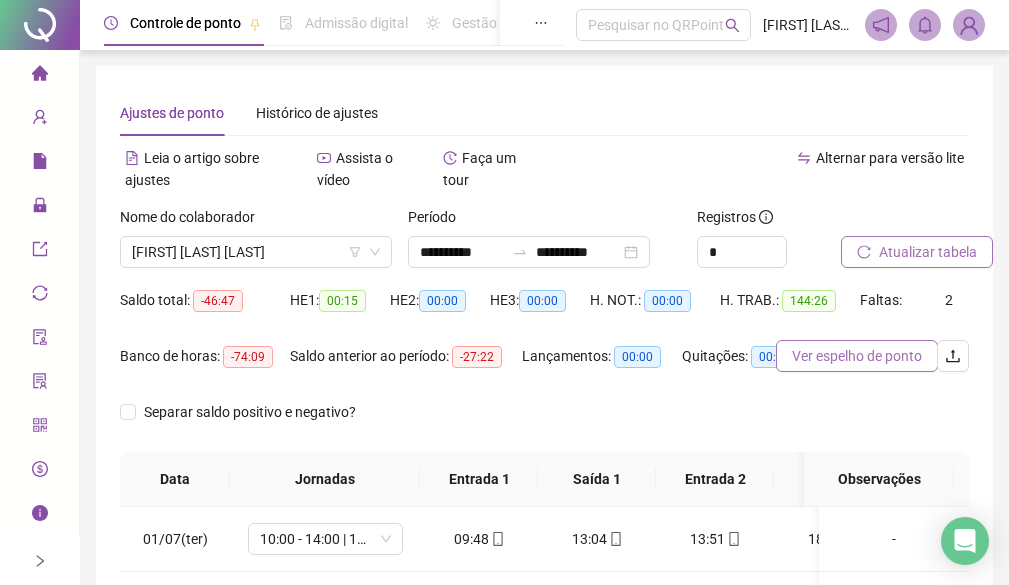 click on "Ver espelho de ponto" at bounding box center (857, 356) 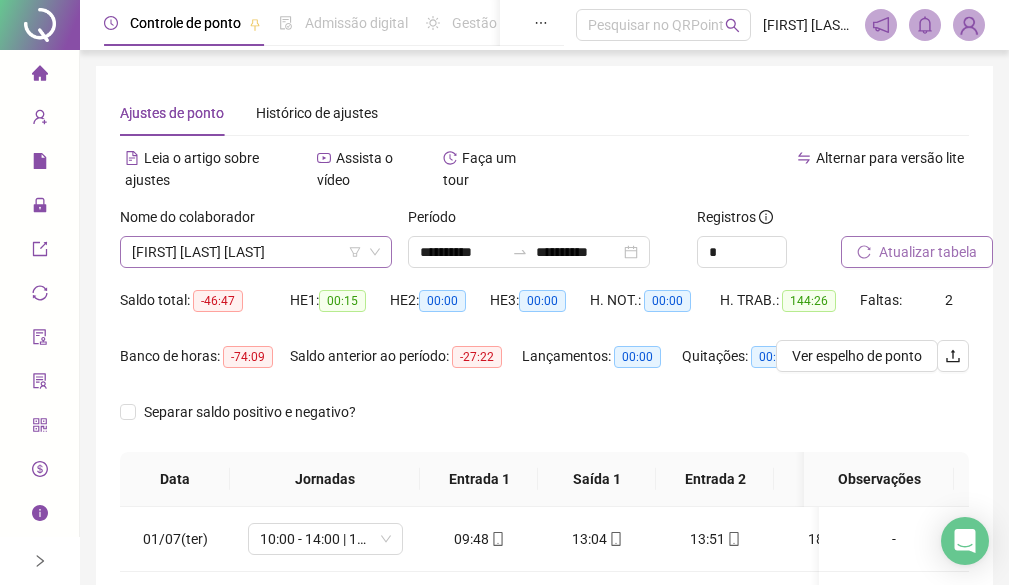 click on "[FIRST] [LAST] [LAST]" at bounding box center [256, 252] 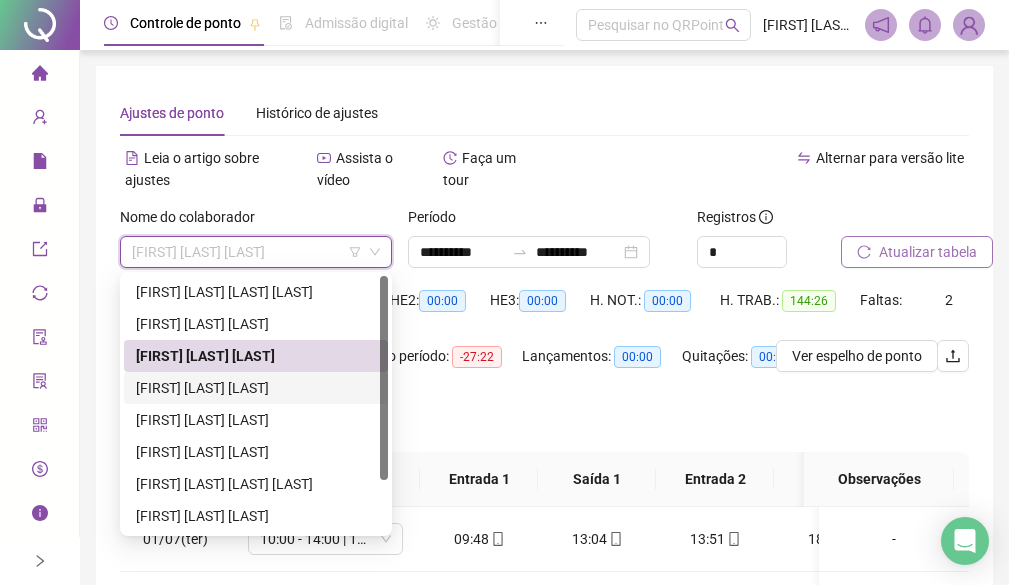 click on "[FIRST] [LAST] [LAST]" at bounding box center [256, 388] 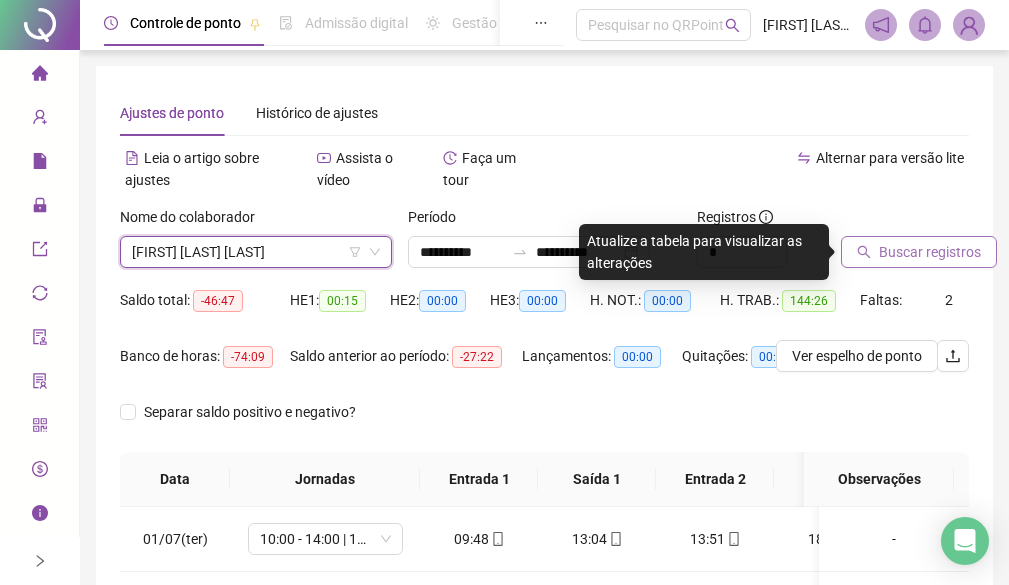 click on "Buscar registros" at bounding box center [930, 252] 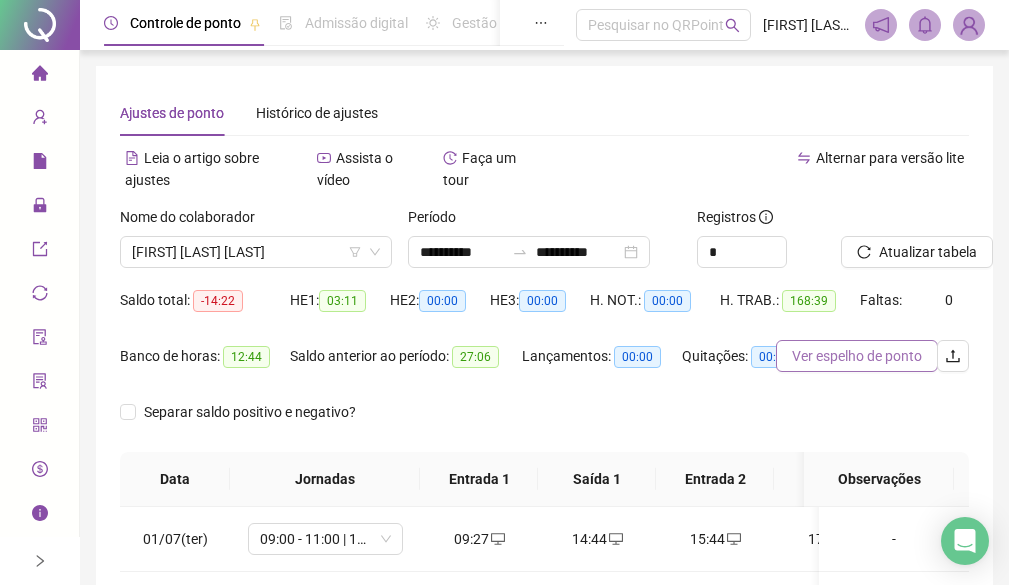 click on "Ver espelho de ponto" at bounding box center [857, 356] 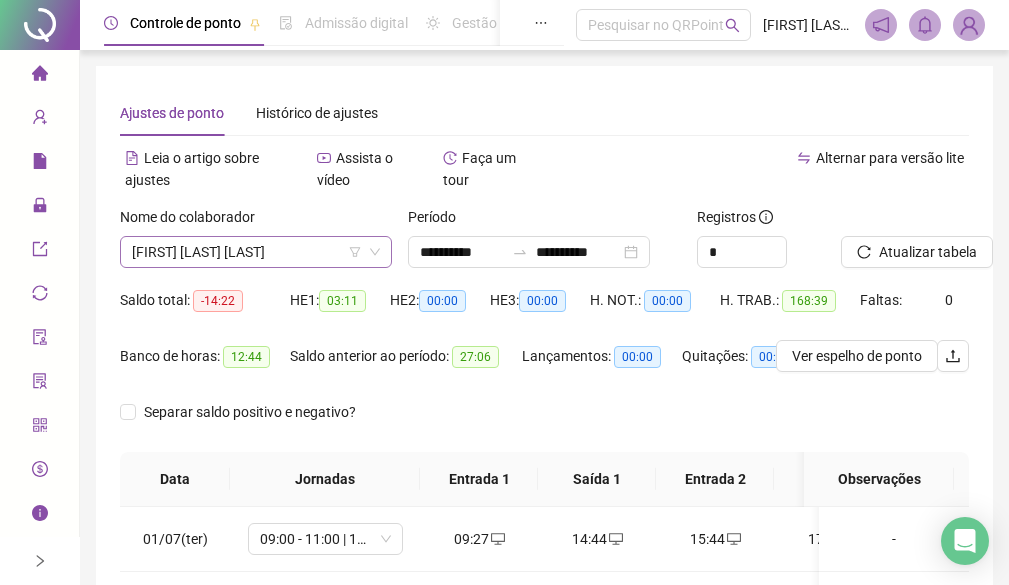 click on "[FIRST] [LAST] [LAST]" at bounding box center (256, 252) 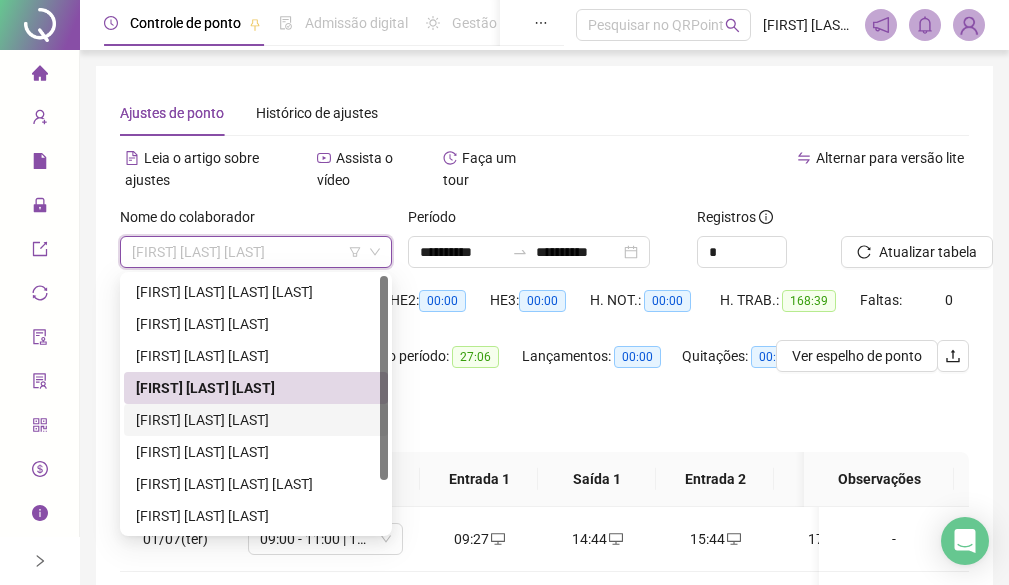 click on "[FIRST] [LAST] [LAST]" at bounding box center (256, 420) 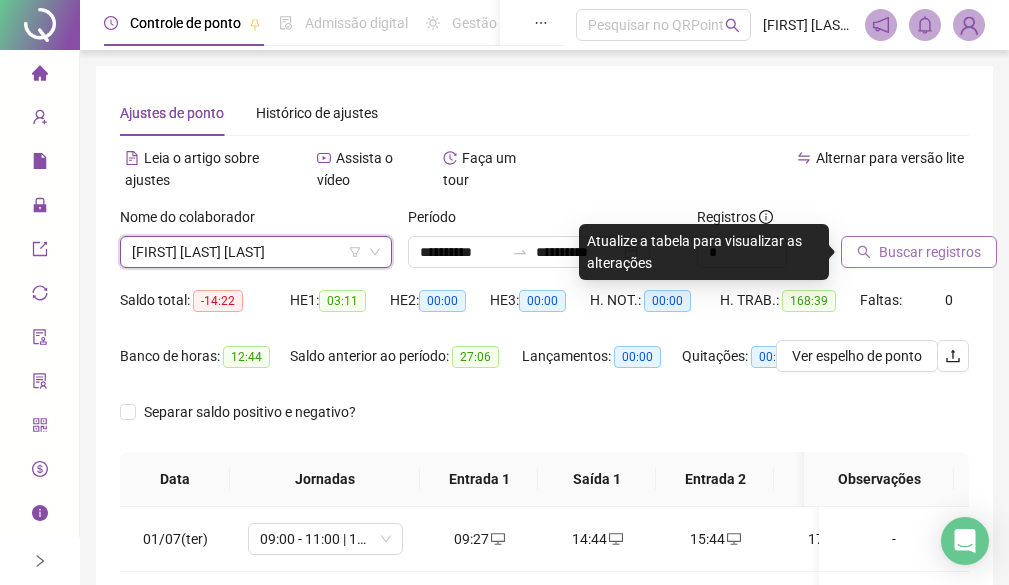 click on "Buscar registros" at bounding box center [930, 252] 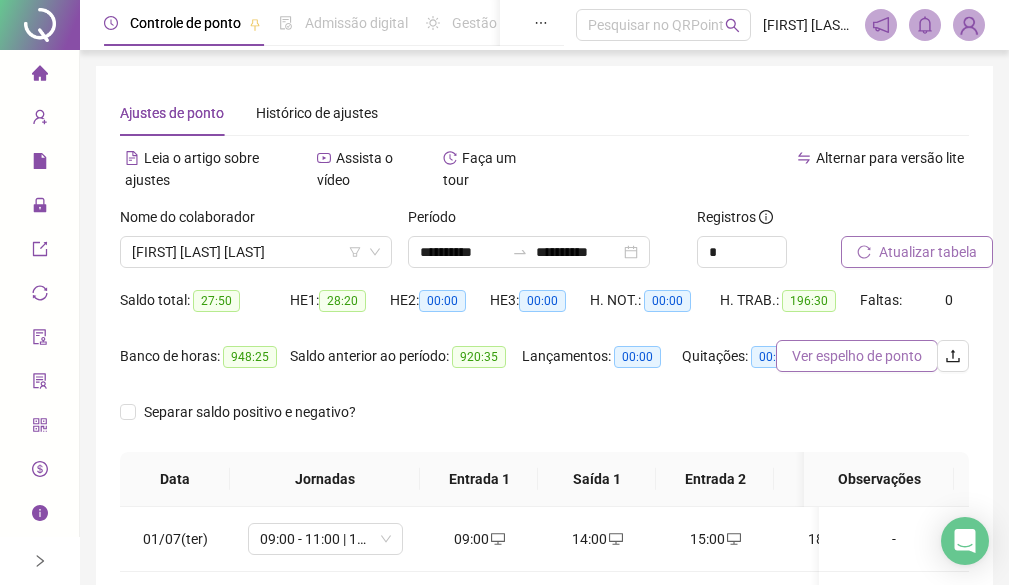 click on "Ver espelho de ponto" at bounding box center (857, 356) 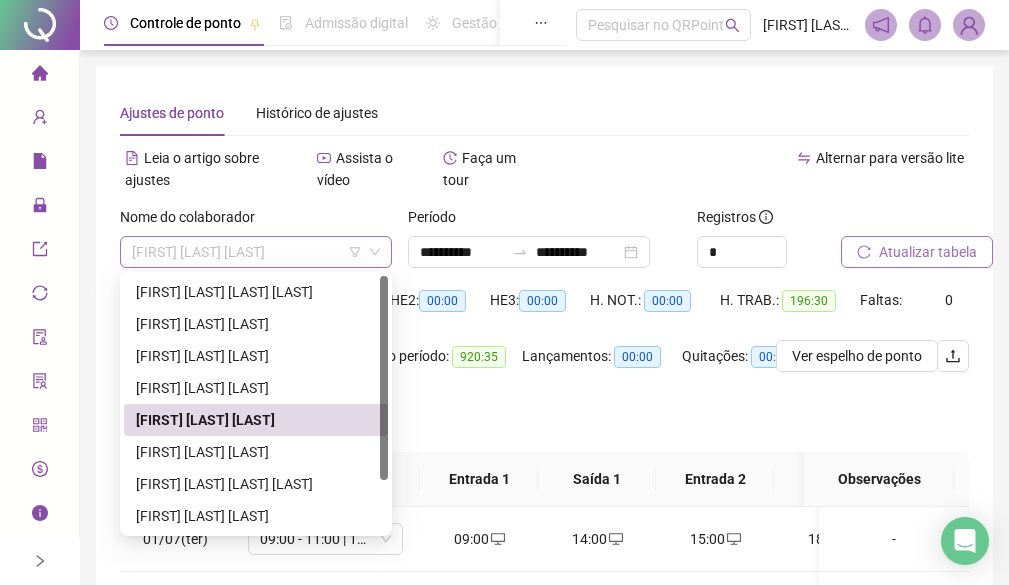 click on "[FIRST] [LAST] [LAST]" at bounding box center (256, 252) 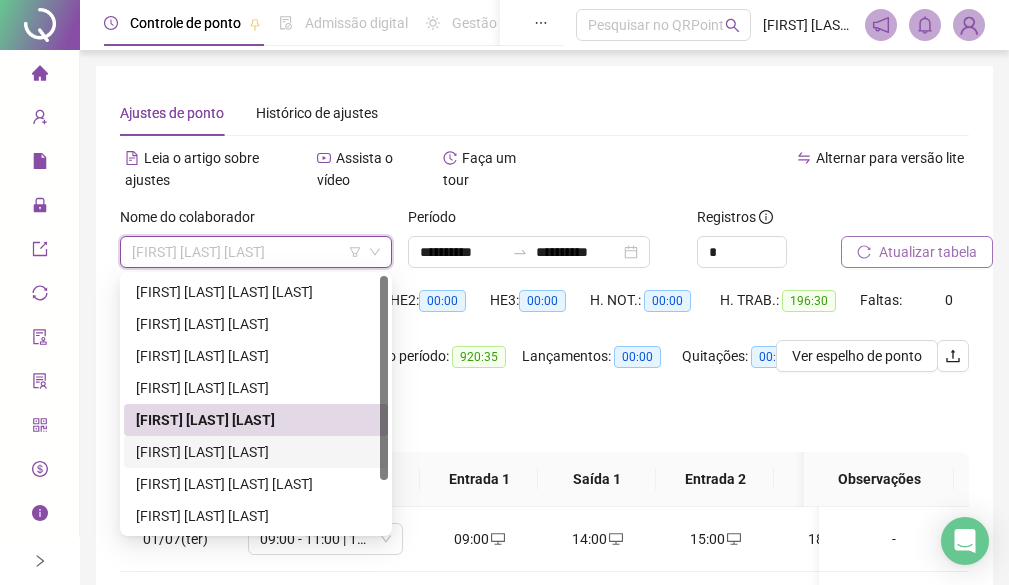 click on "[FIRST] [LAST] [LAST]" at bounding box center [256, 452] 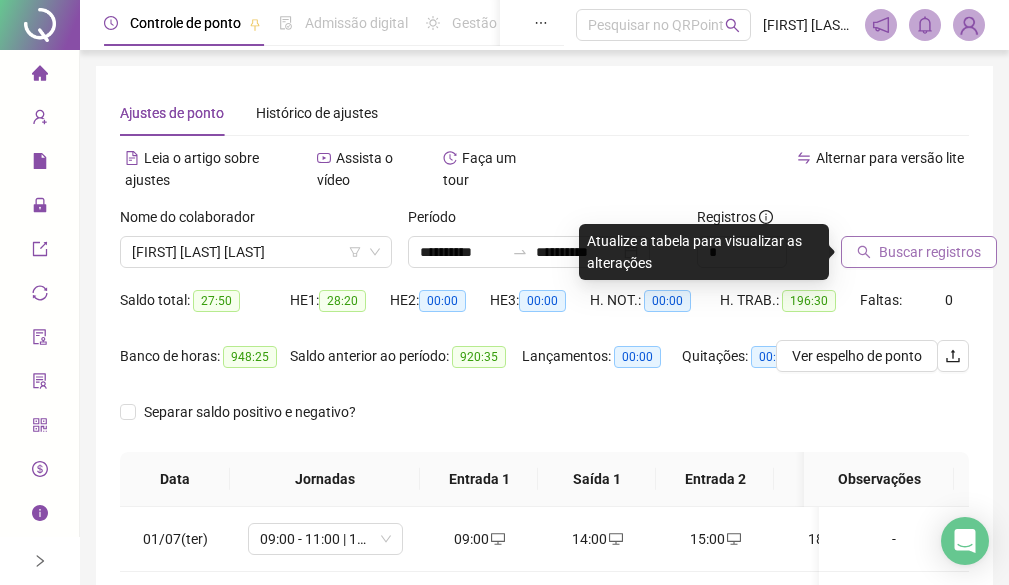 click on "Buscar registros" at bounding box center (930, 252) 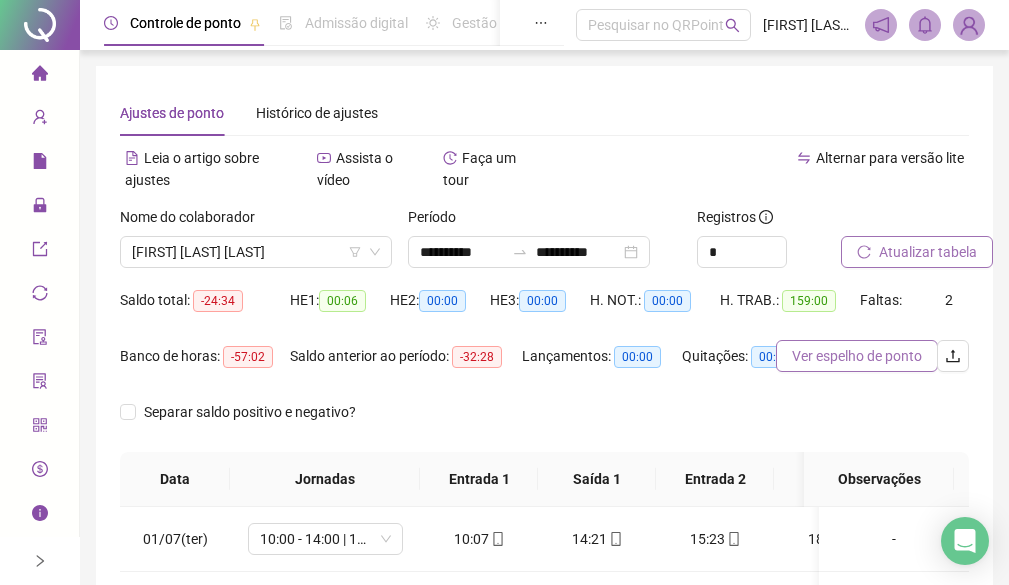 click on "Ver espelho de ponto" at bounding box center (857, 356) 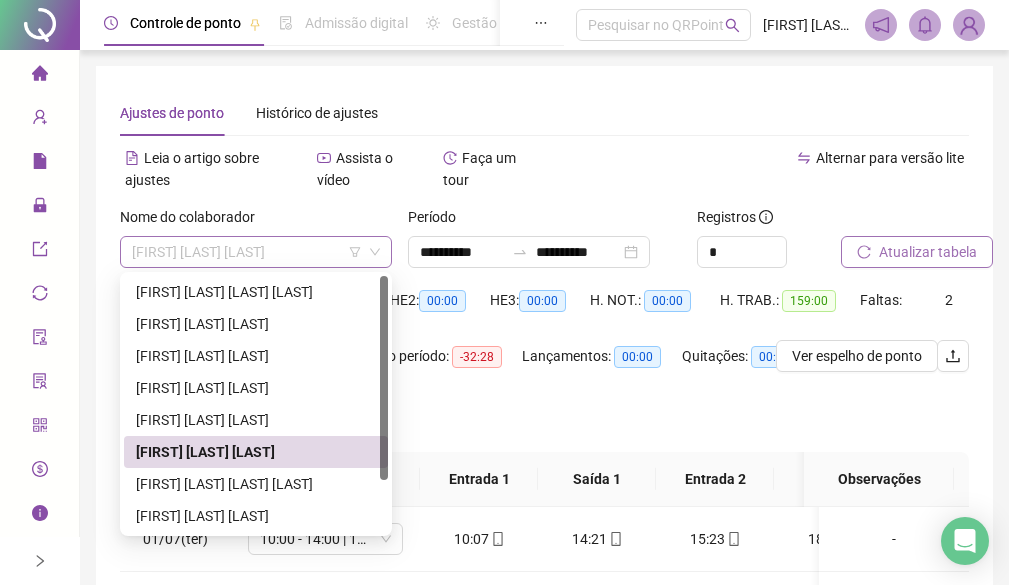 click on "[FIRST] [LAST] [LAST]" at bounding box center [256, 252] 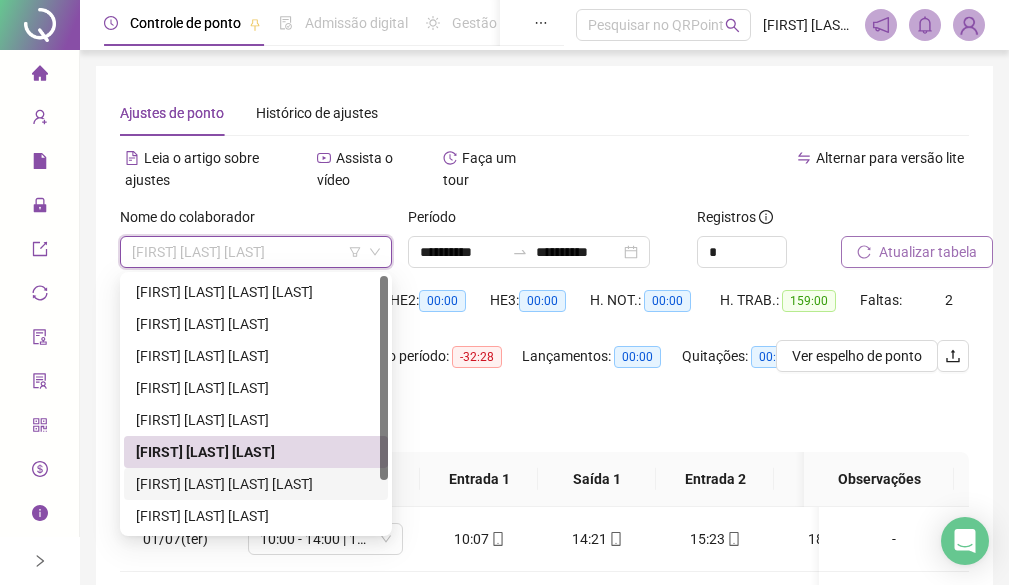 click on "[FIRST] [LAST] [LAST] [LAST]" at bounding box center (256, 484) 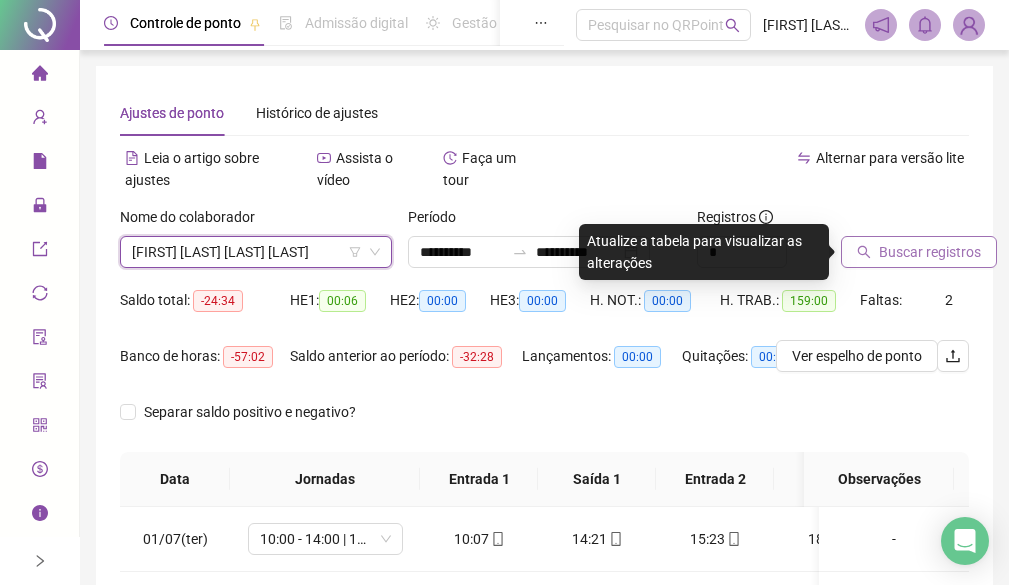 click on "Buscar registros" at bounding box center [930, 252] 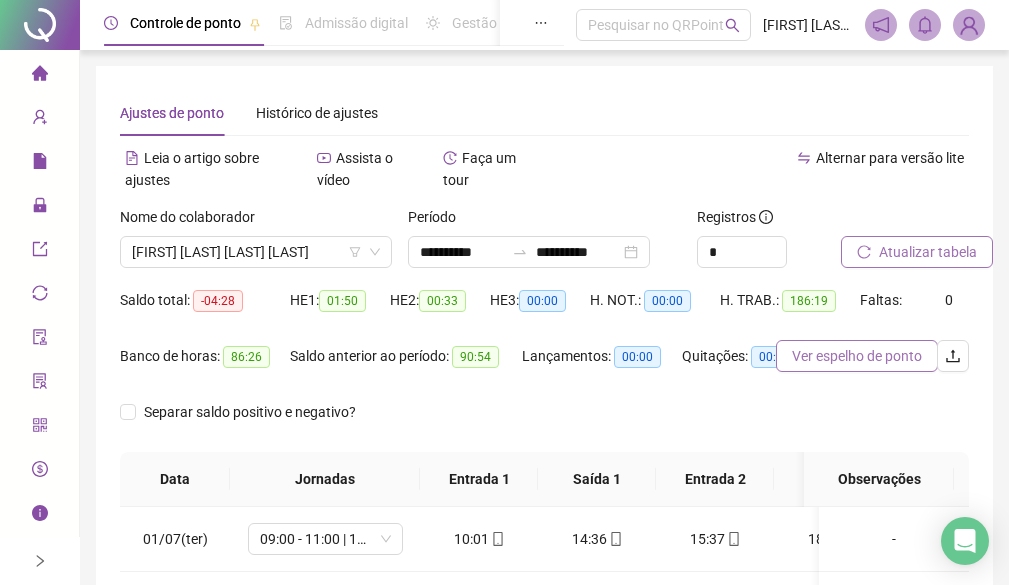 click on "Ver espelho de ponto" at bounding box center (857, 356) 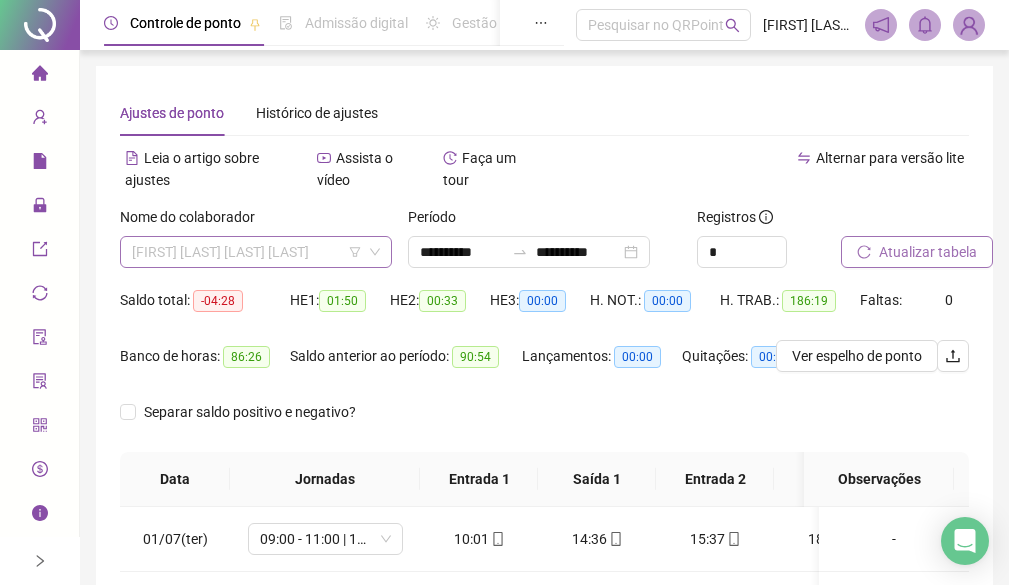 click on "[FIRST] [LAST] [LAST] [LAST]" at bounding box center (256, 252) 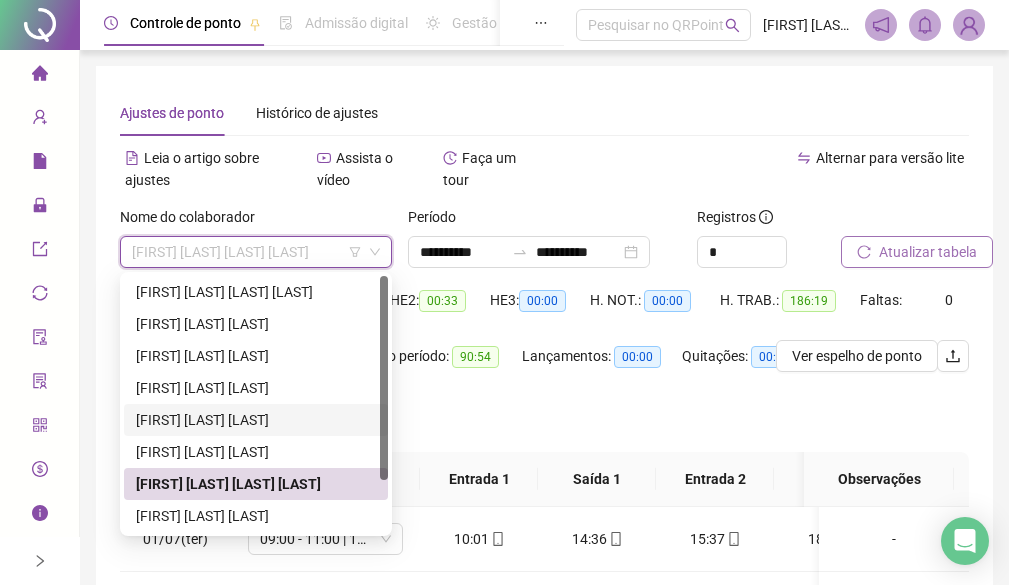 scroll, scrollTop: 64, scrollLeft: 0, axis: vertical 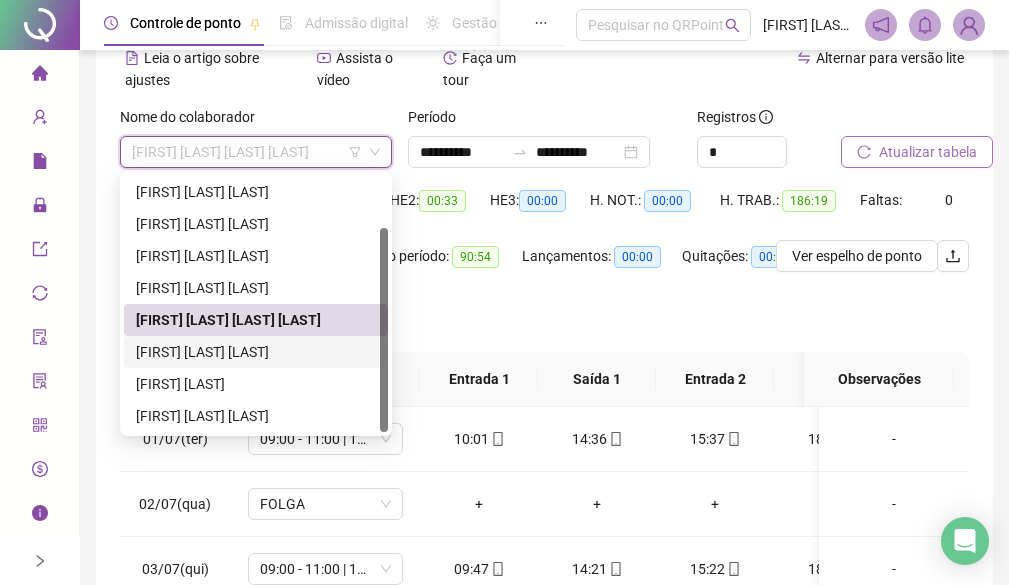click on "[FIRST] [LAST] [LAST]" at bounding box center [256, 352] 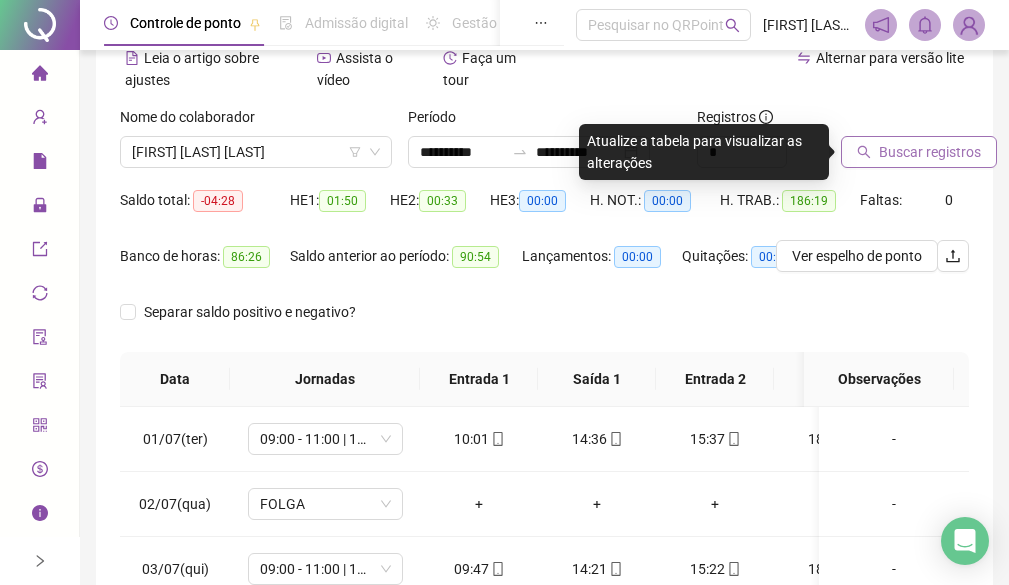 click on "Buscar registros" at bounding box center (930, 152) 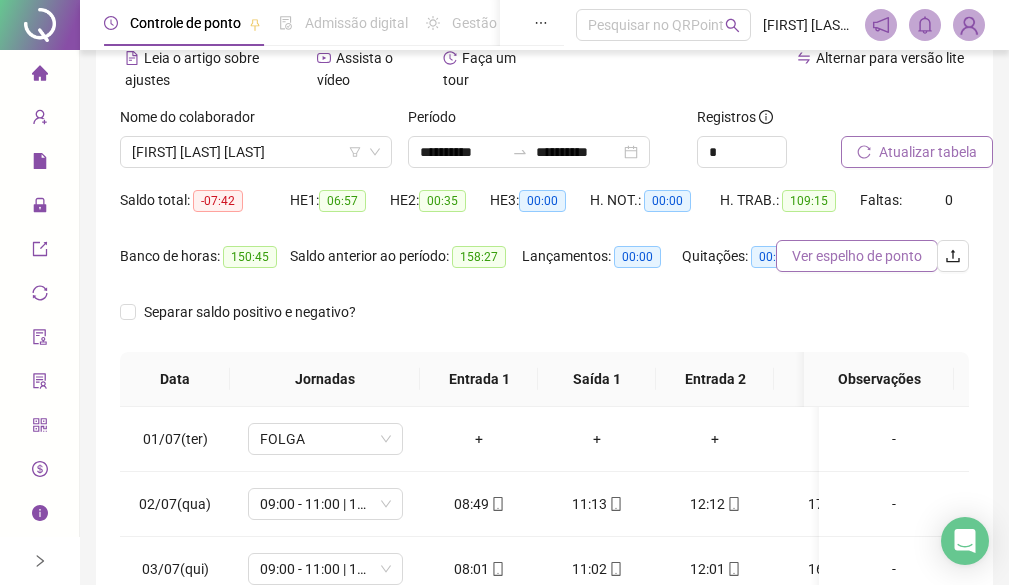 click on "Ver espelho de ponto" at bounding box center (857, 256) 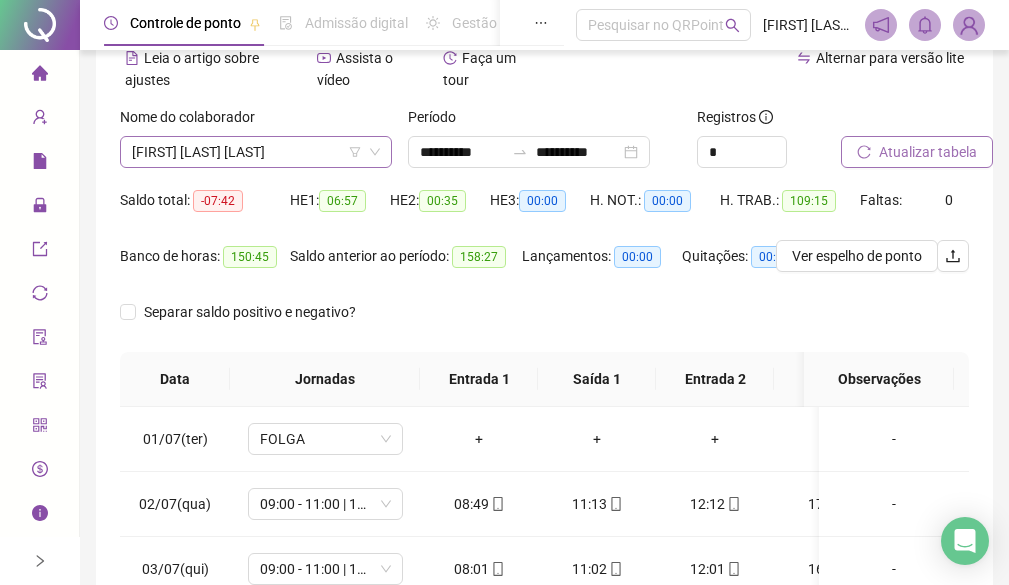 click on "[FIRST] [LAST] [LAST]" at bounding box center (256, 152) 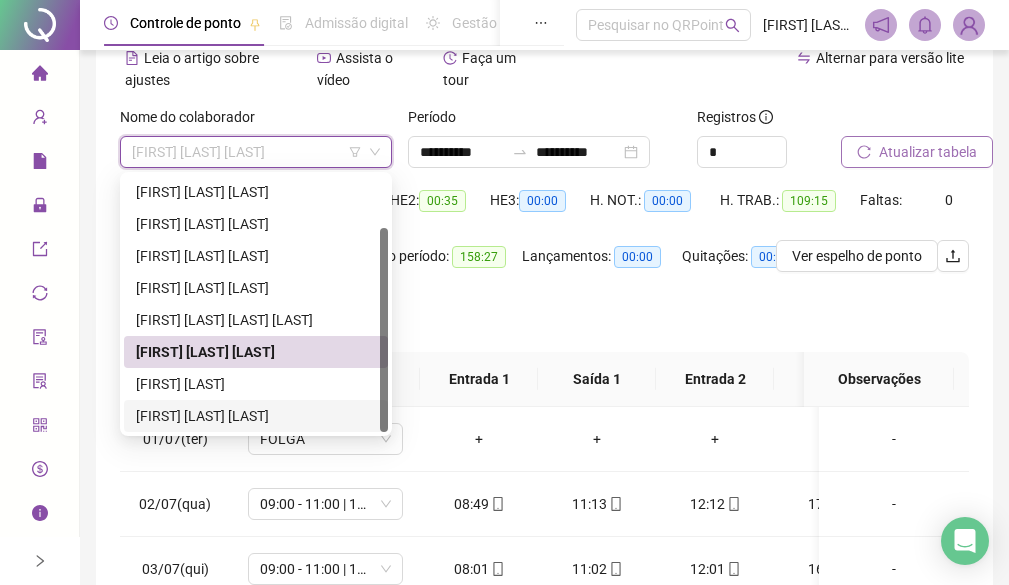 click on "[FIRST] [LAST] [LAST]" at bounding box center [256, 416] 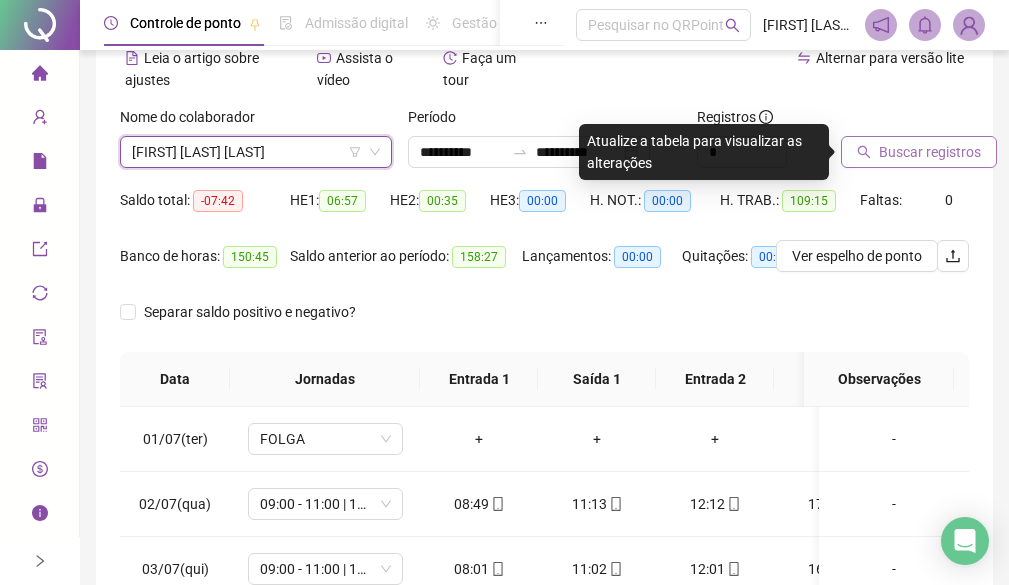 click on "Buscar registros" at bounding box center [930, 152] 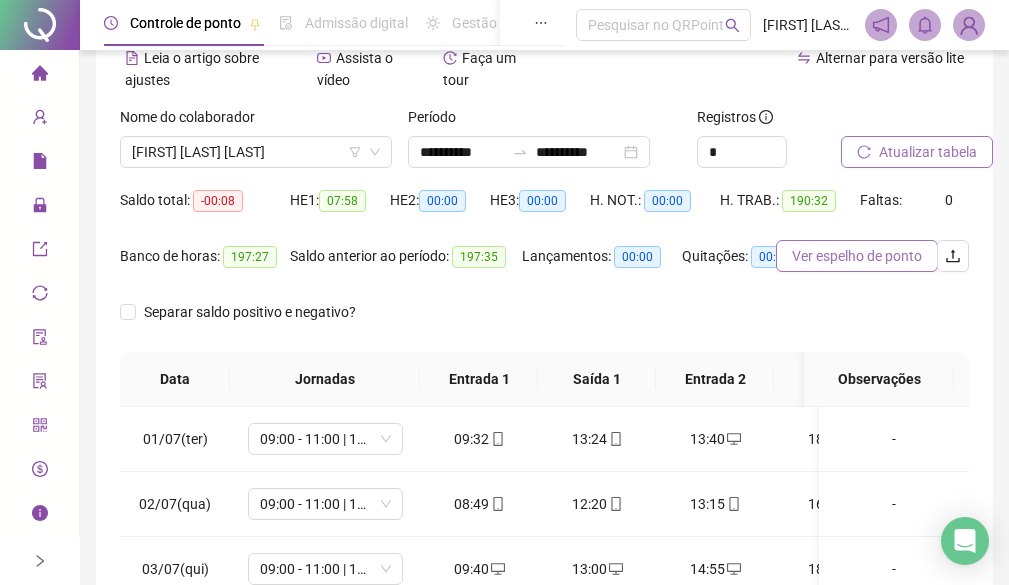 click on "Ver espelho de ponto" at bounding box center [857, 256] 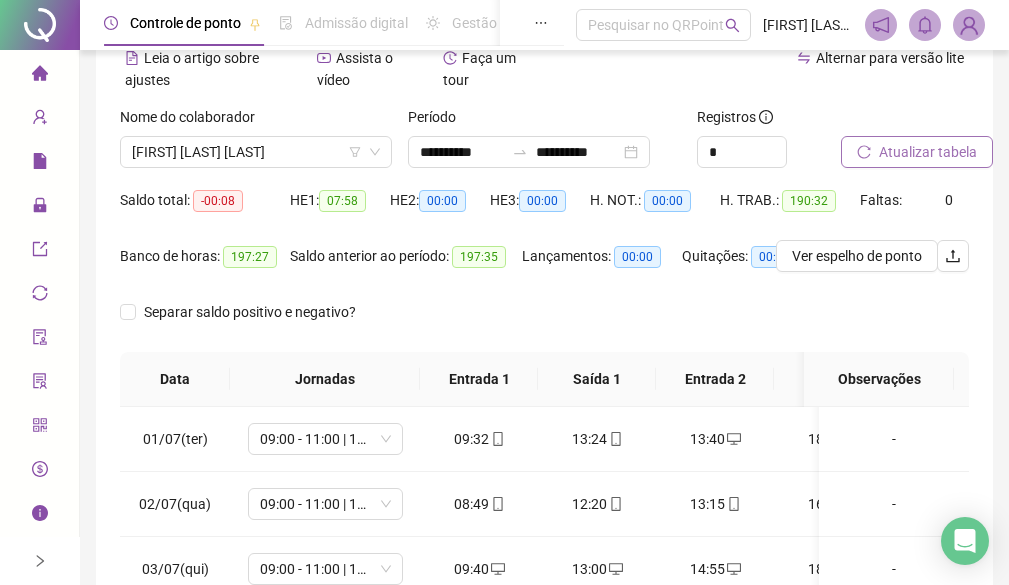 click 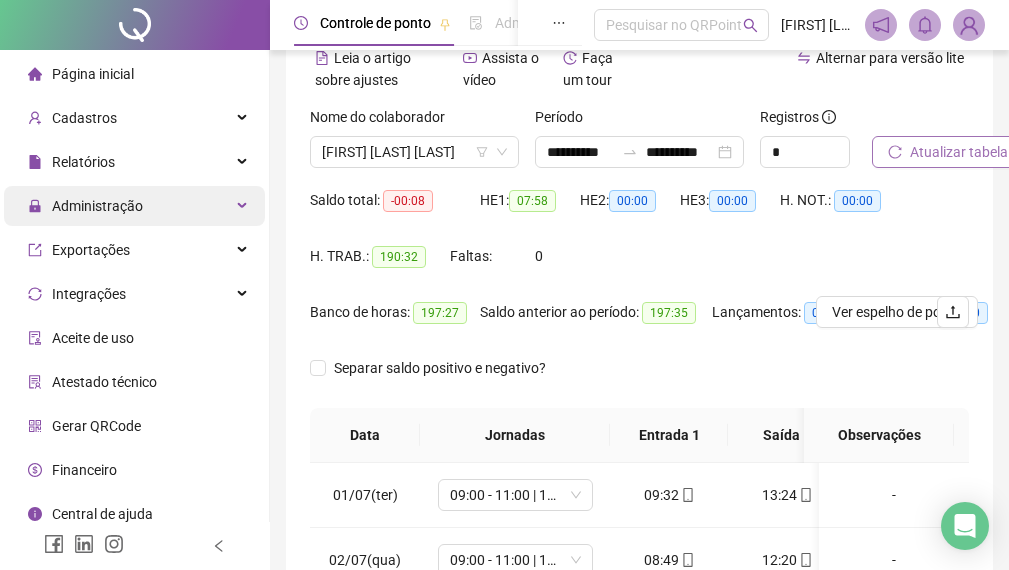 click on "Administração" at bounding box center [97, 206] 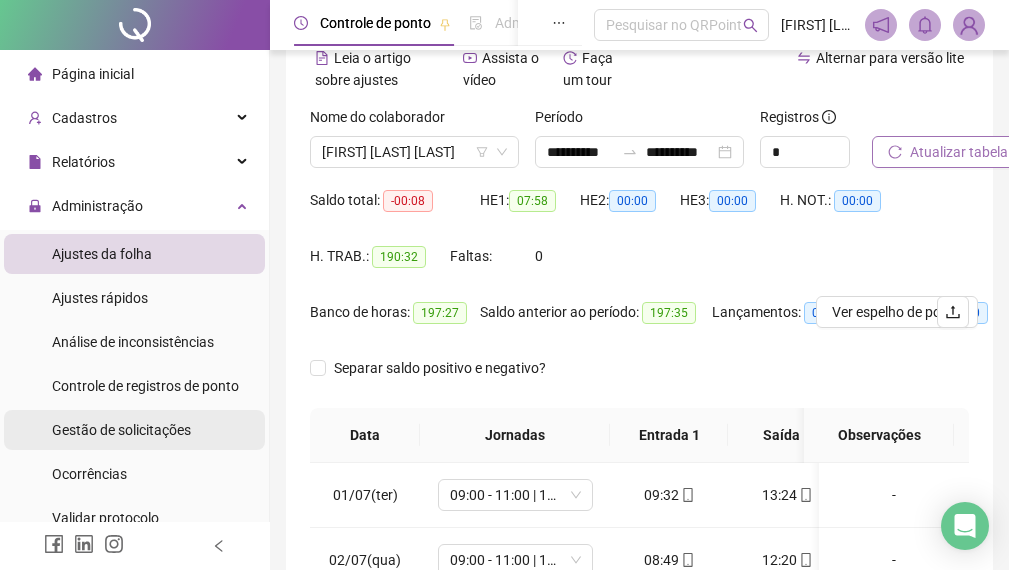 click on "Gestão de solicitações" at bounding box center [121, 430] 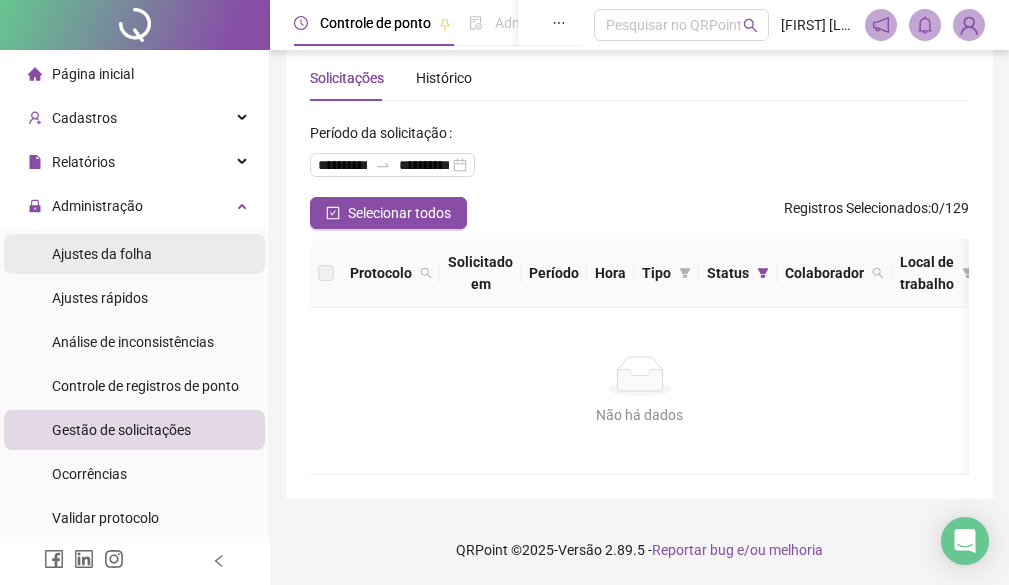 click on "Ajustes da folha" at bounding box center [102, 254] 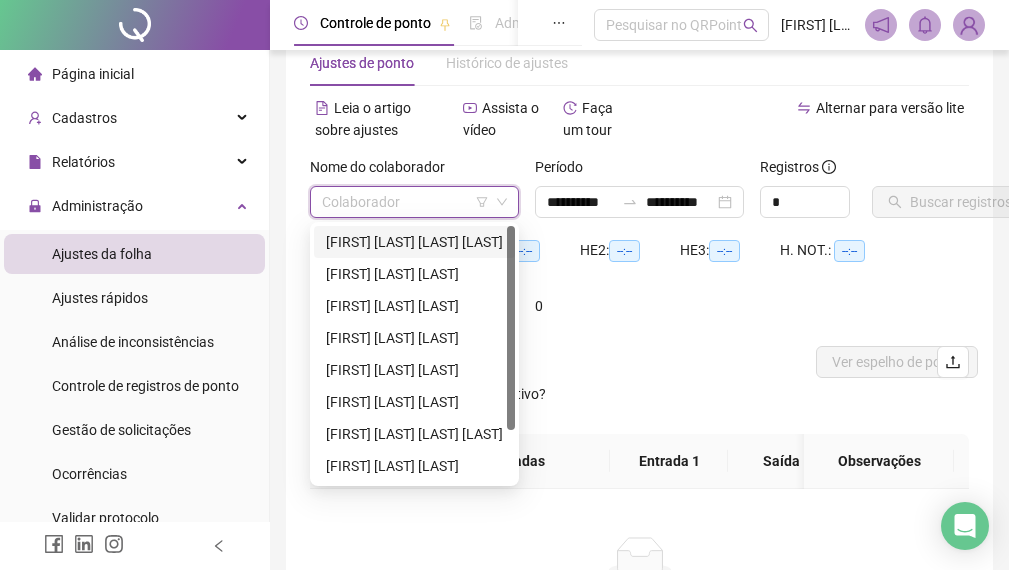 click at bounding box center [405, 202] 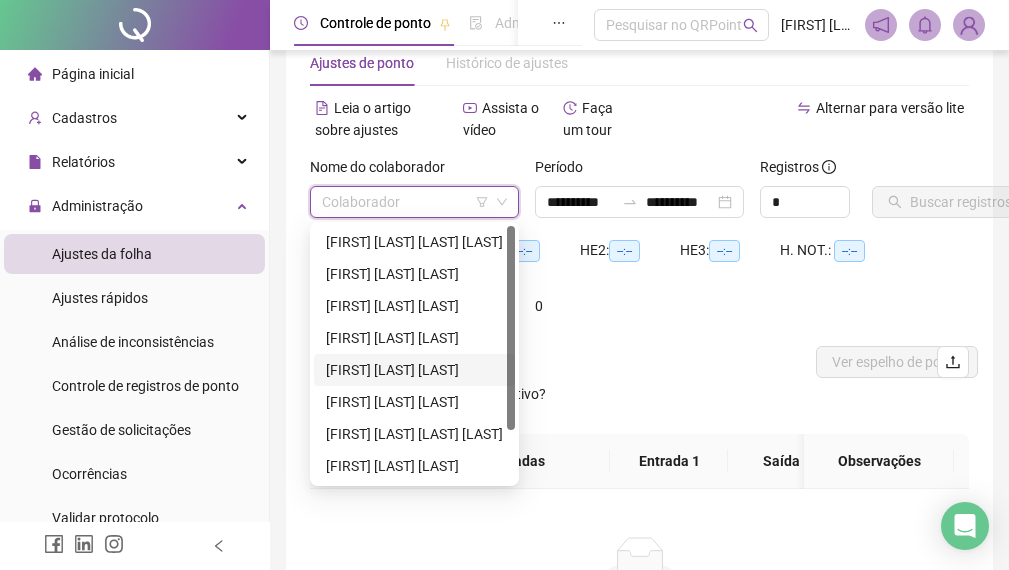 click on "[FIRST] [LAST] [LAST]" at bounding box center [414, 370] 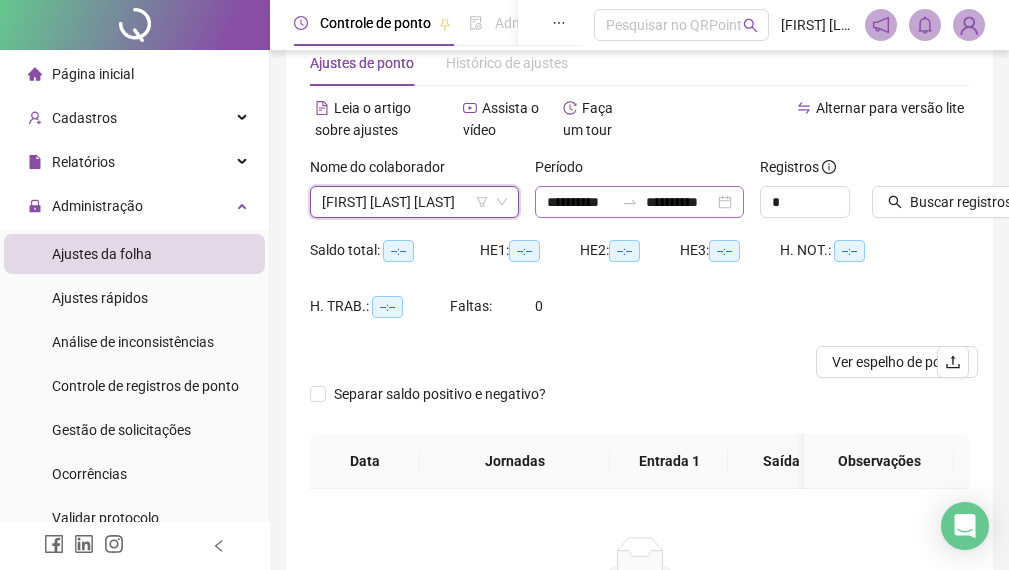 click on "**********" at bounding box center (639, 202) 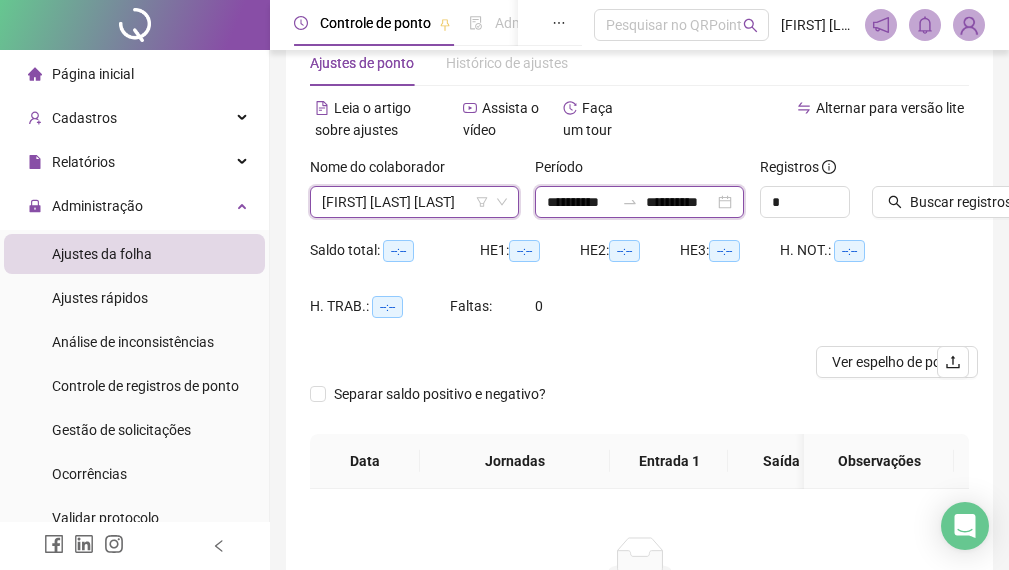 scroll, scrollTop: 0, scrollLeft: 3, axis: horizontal 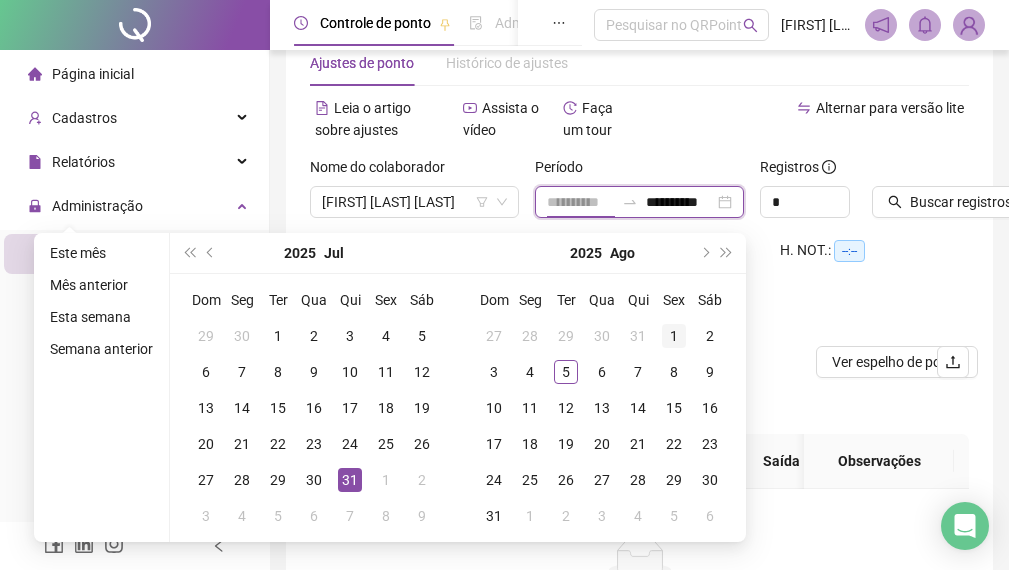 type on "**********" 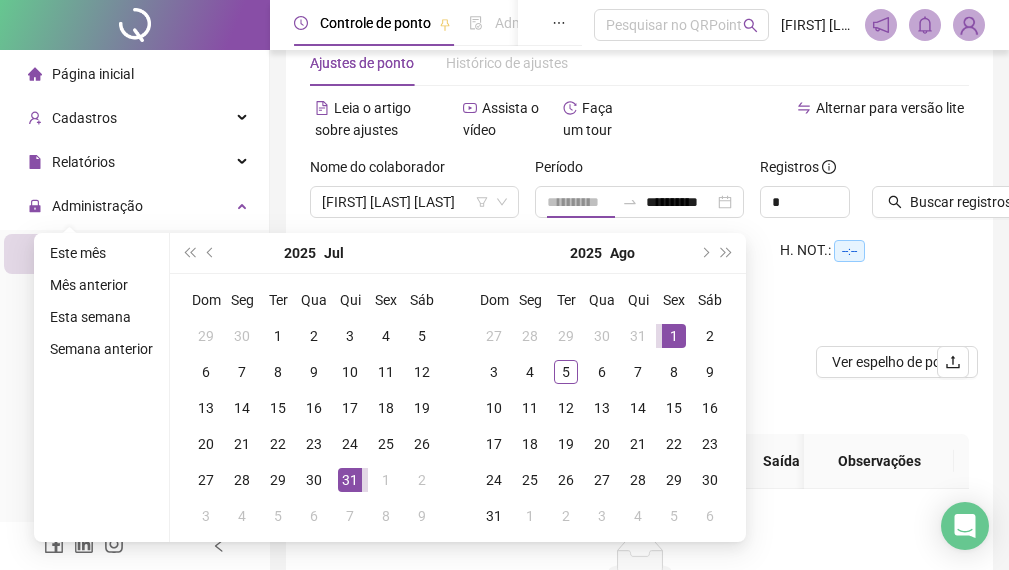 click on "1" at bounding box center (674, 336) 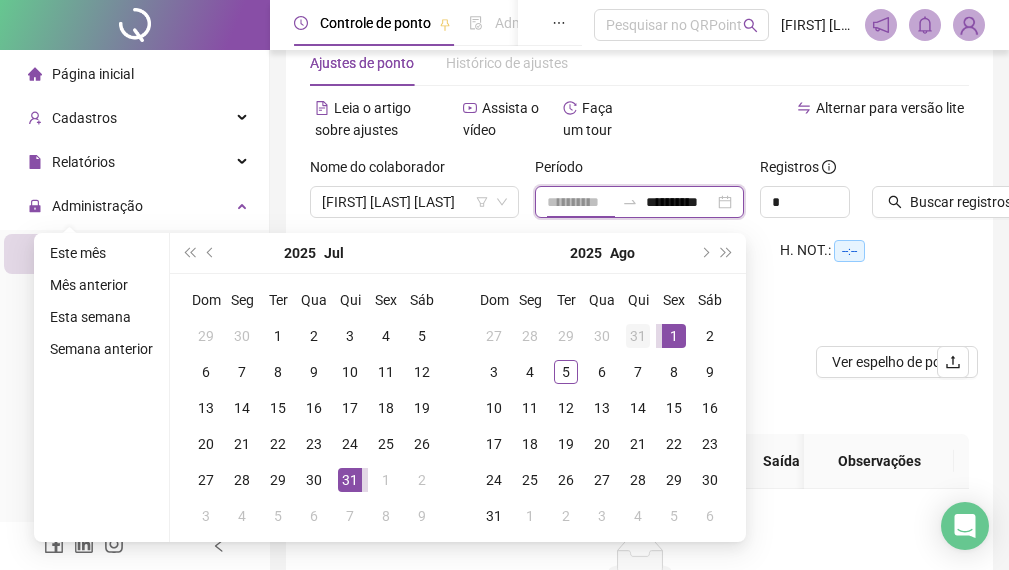 scroll, scrollTop: 0, scrollLeft: 0, axis: both 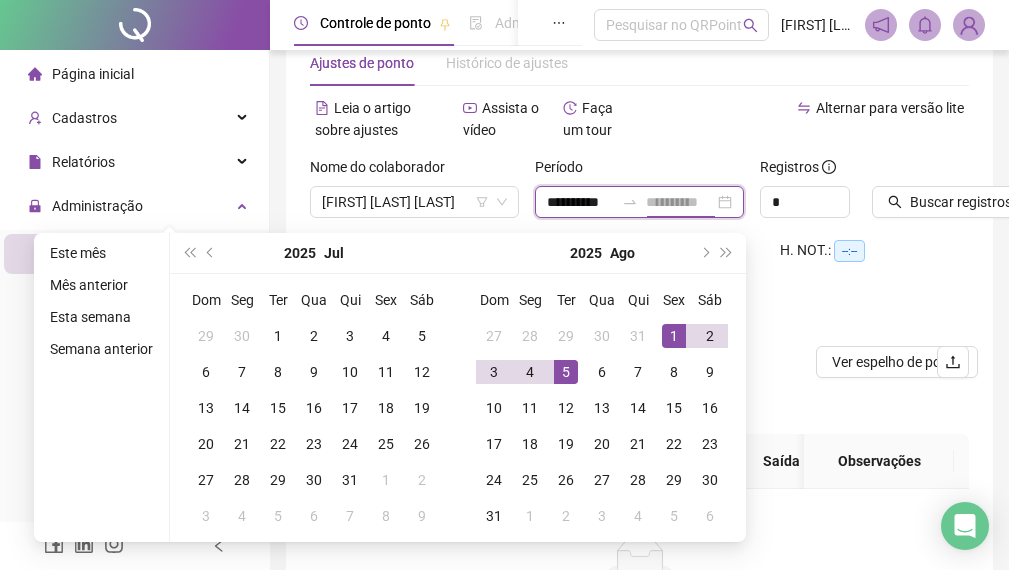 type on "**********" 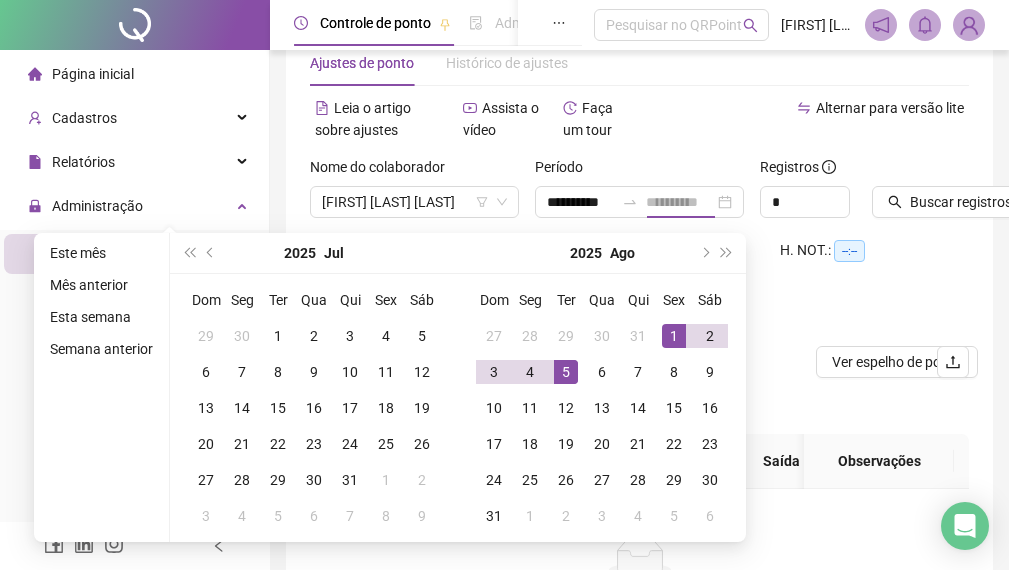 click on "5" at bounding box center [566, 372] 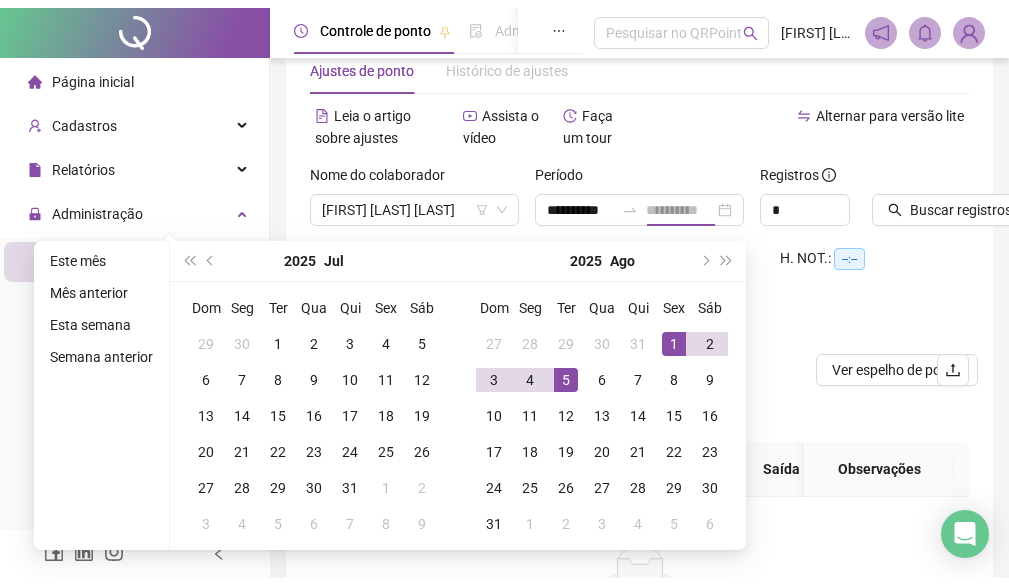 scroll, scrollTop: 0, scrollLeft: 0, axis: both 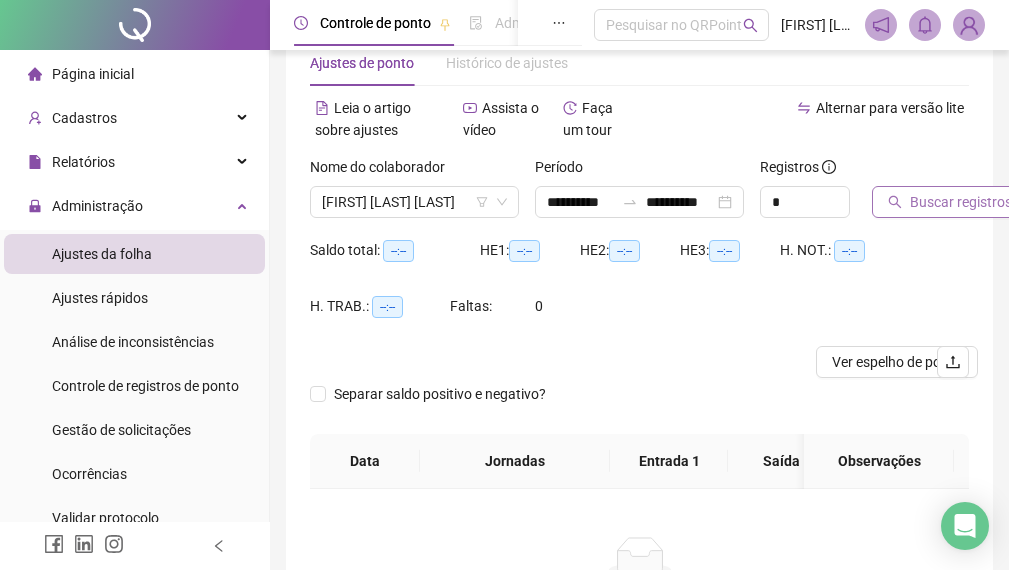 click on "Buscar registros" at bounding box center (950, 202) 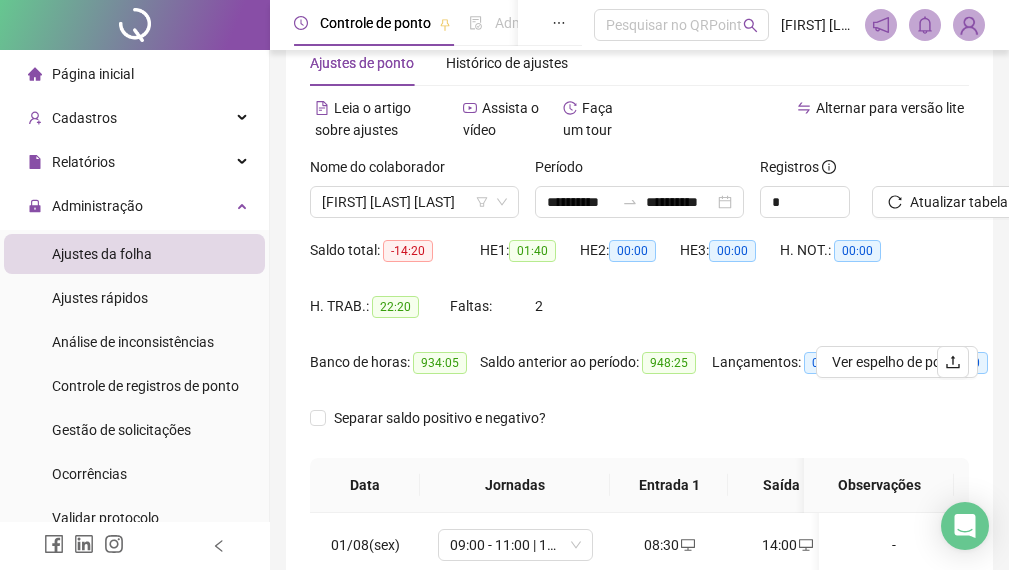 click 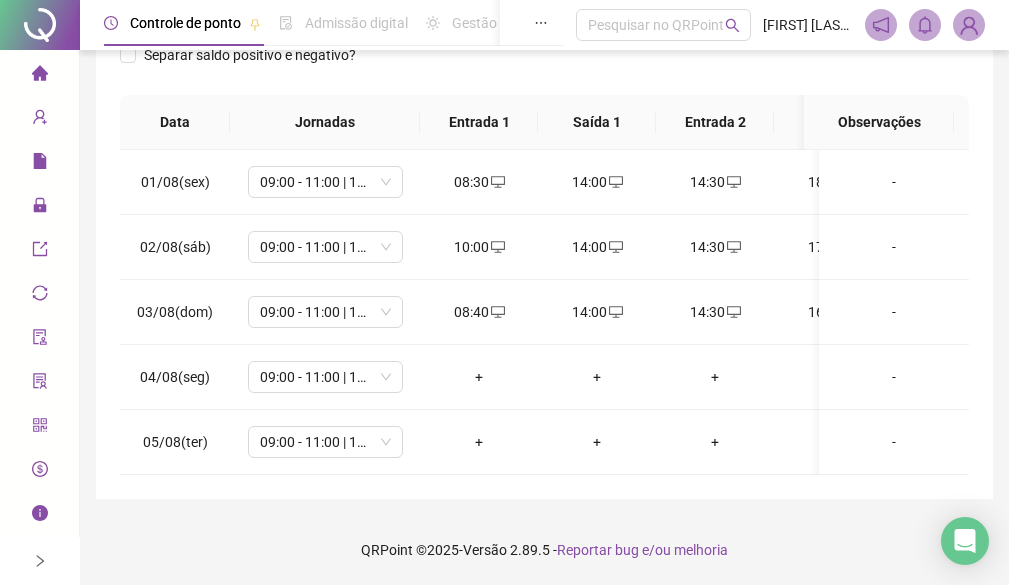 scroll, scrollTop: 372, scrollLeft: 0, axis: vertical 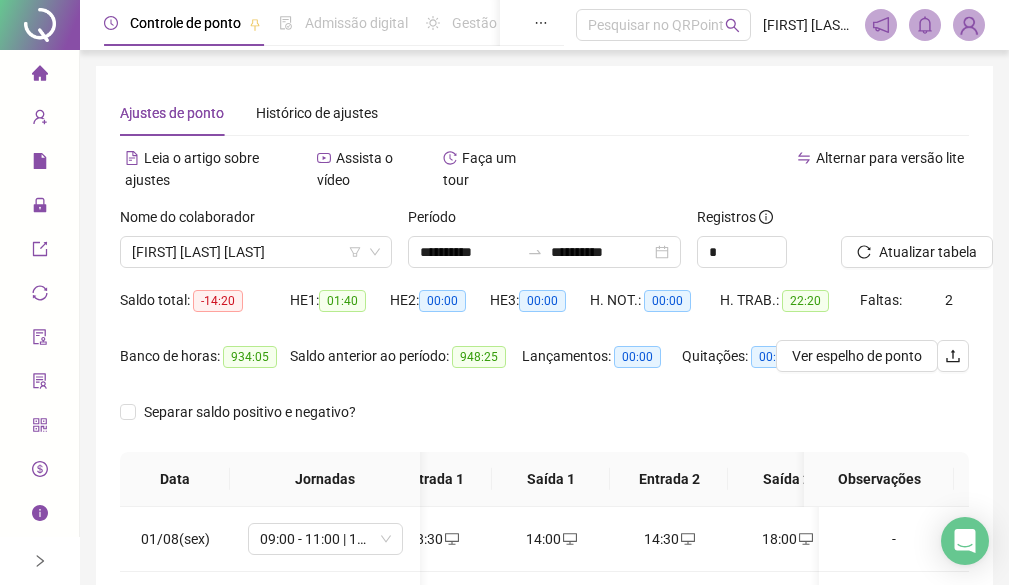 click 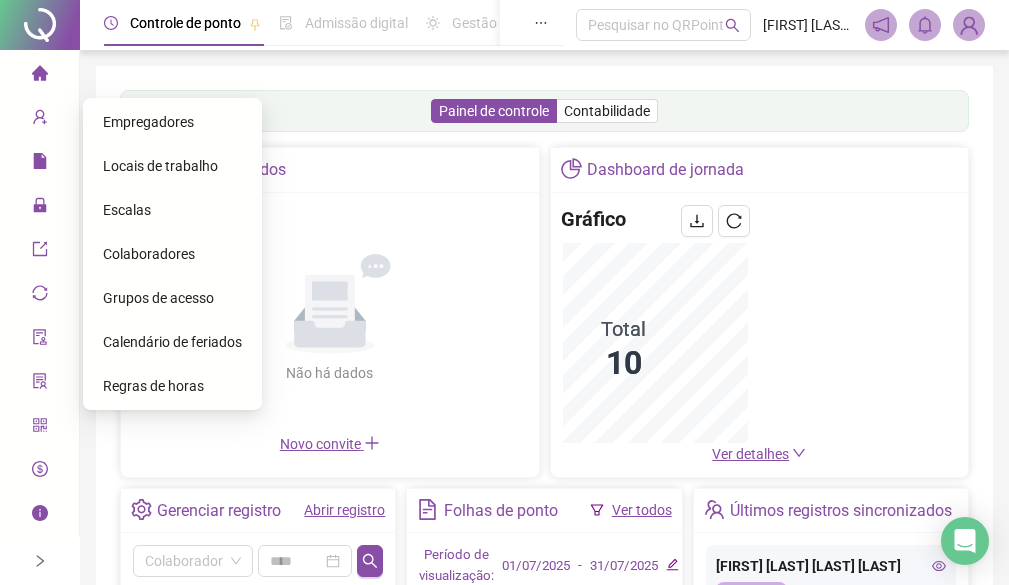 click at bounding box center [40, 561] 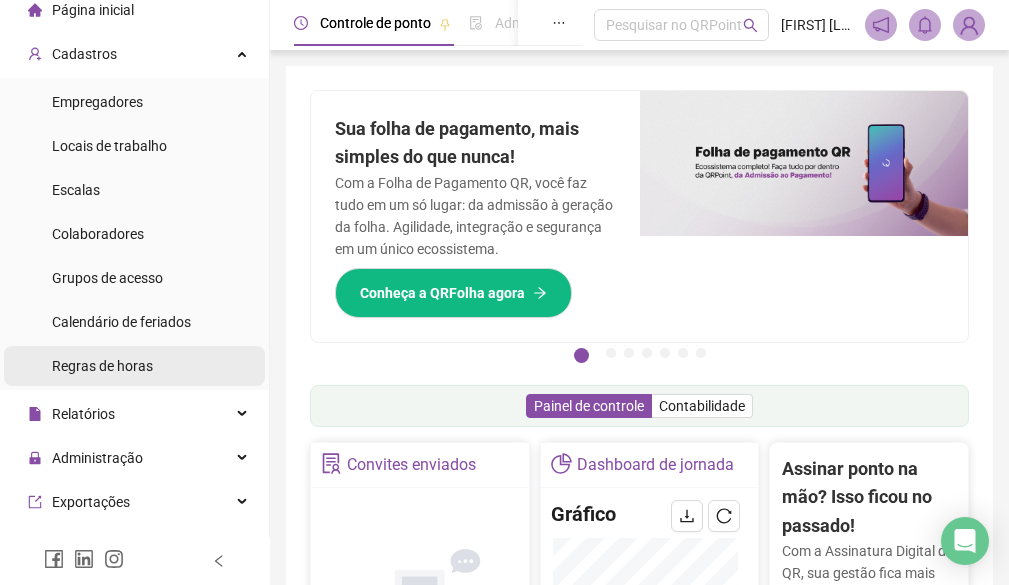 scroll, scrollTop: 100, scrollLeft: 0, axis: vertical 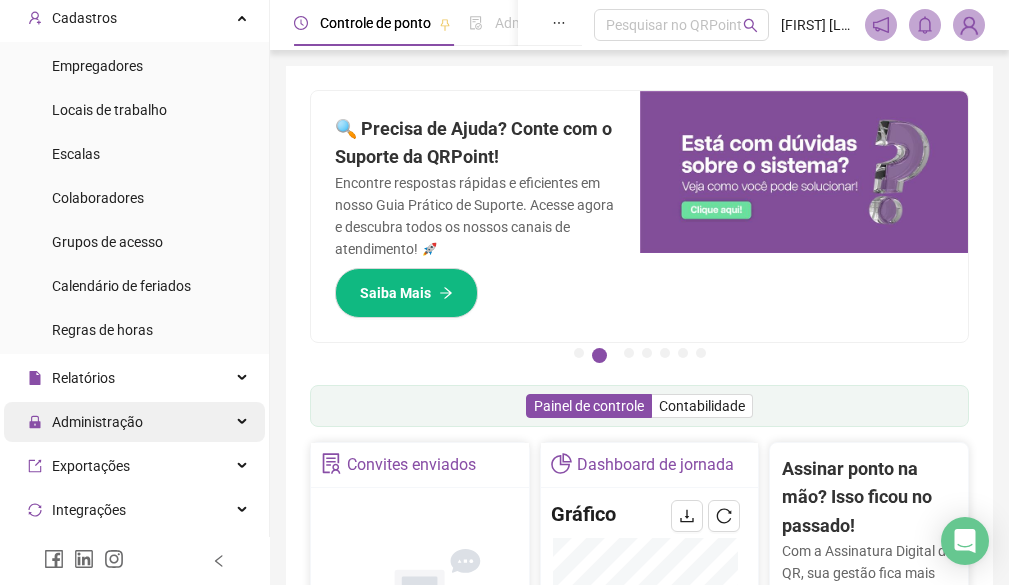 click at bounding box center (244, 422) 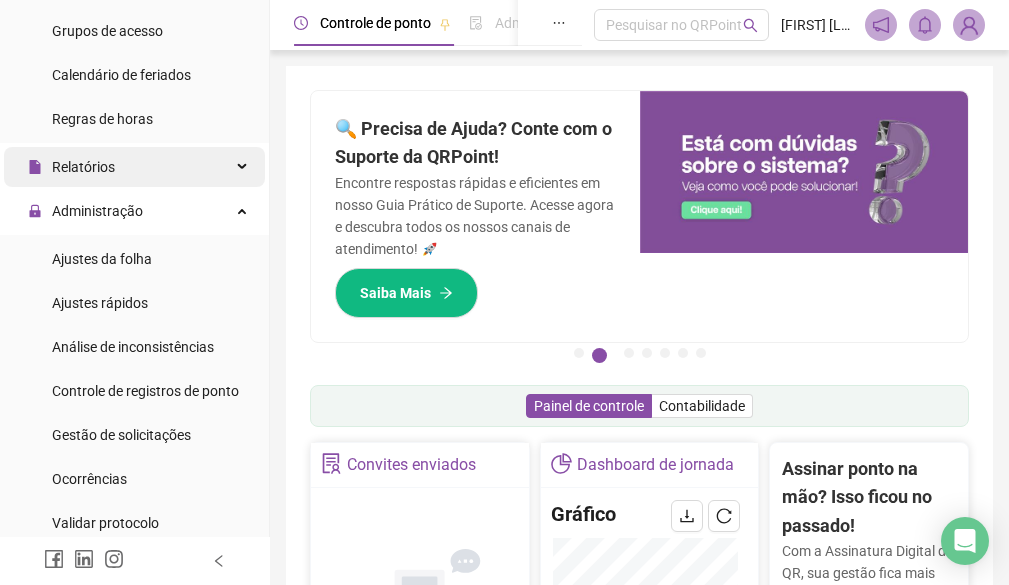 scroll, scrollTop: 400, scrollLeft: 0, axis: vertical 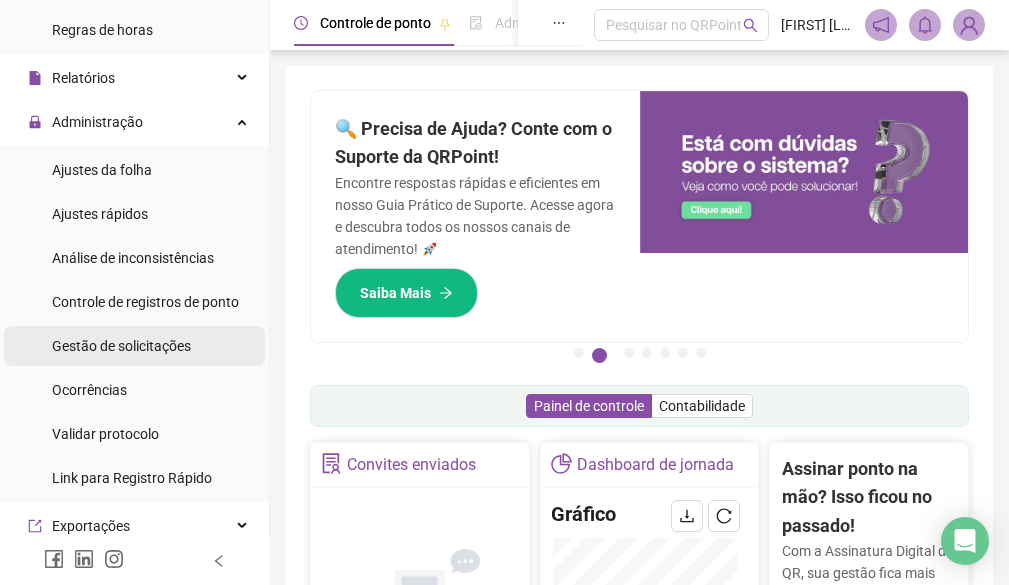 click on "Gestão de solicitações" at bounding box center (121, 346) 